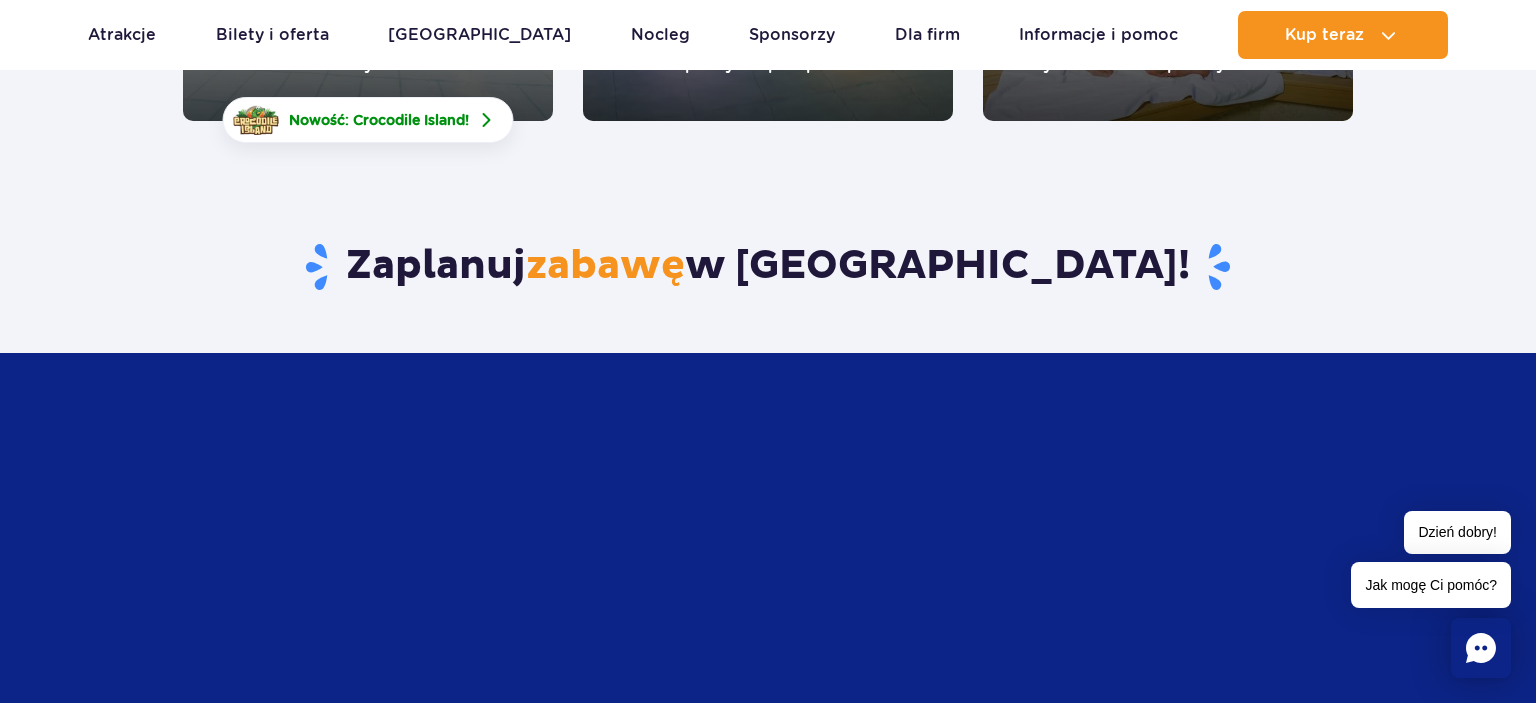 scroll, scrollTop: 211, scrollLeft: 0, axis: vertical 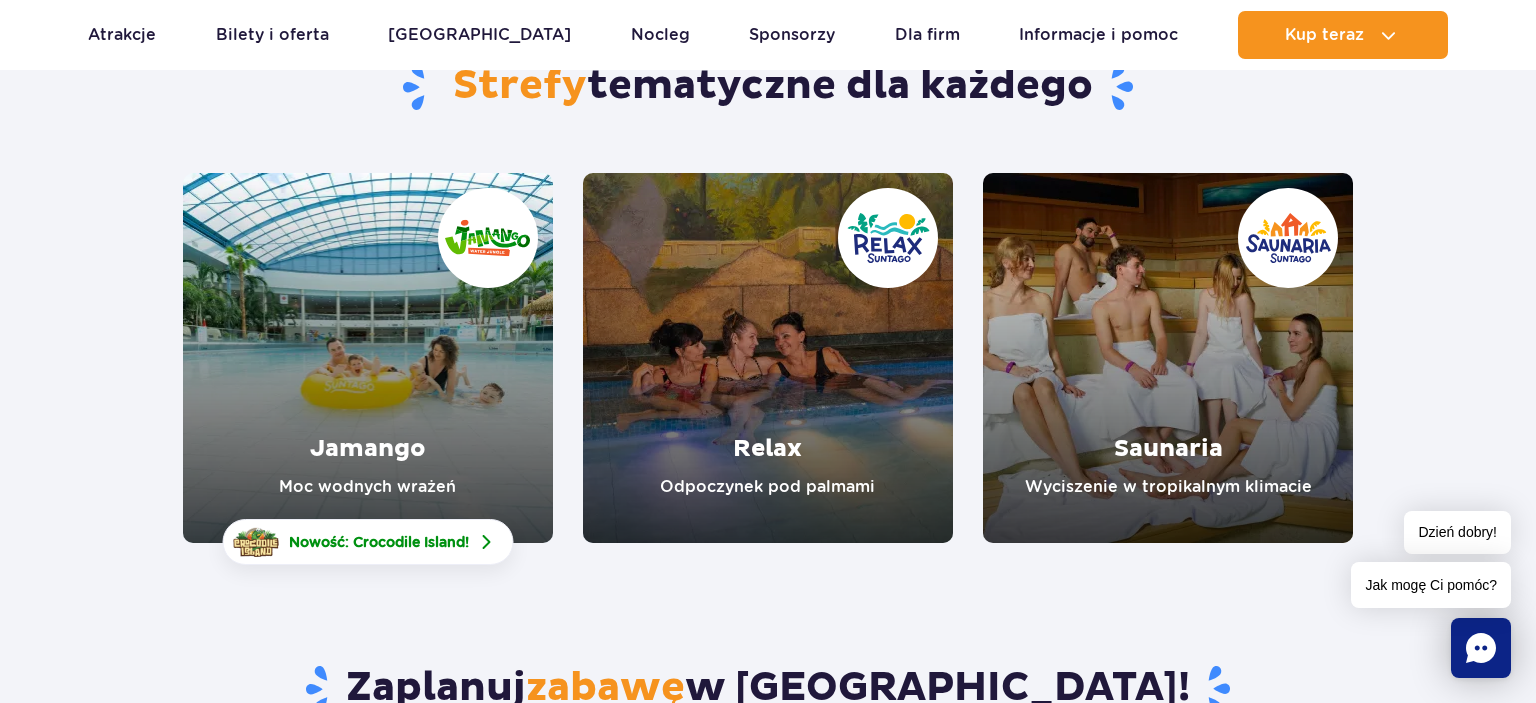 click at bounding box center [368, 358] 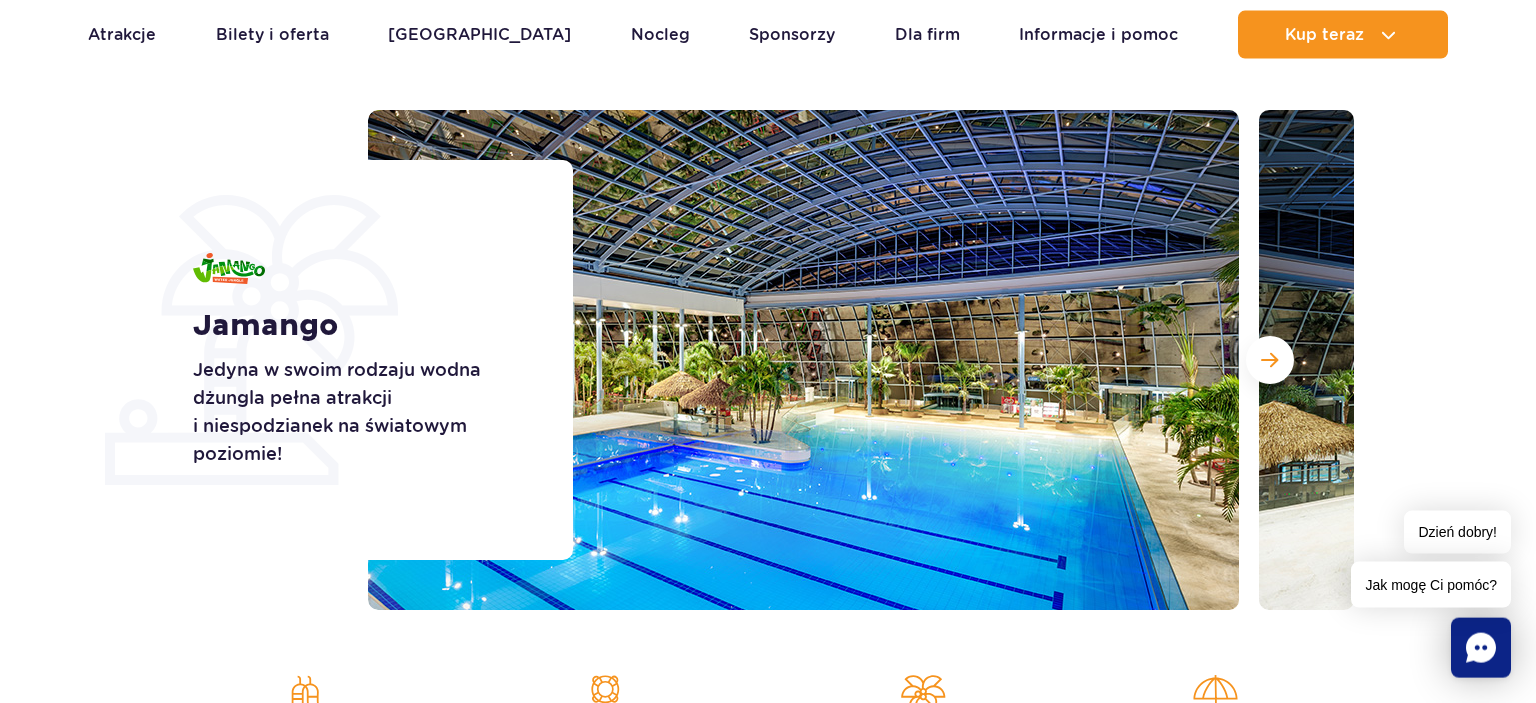 scroll, scrollTop: 211, scrollLeft: 0, axis: vertical 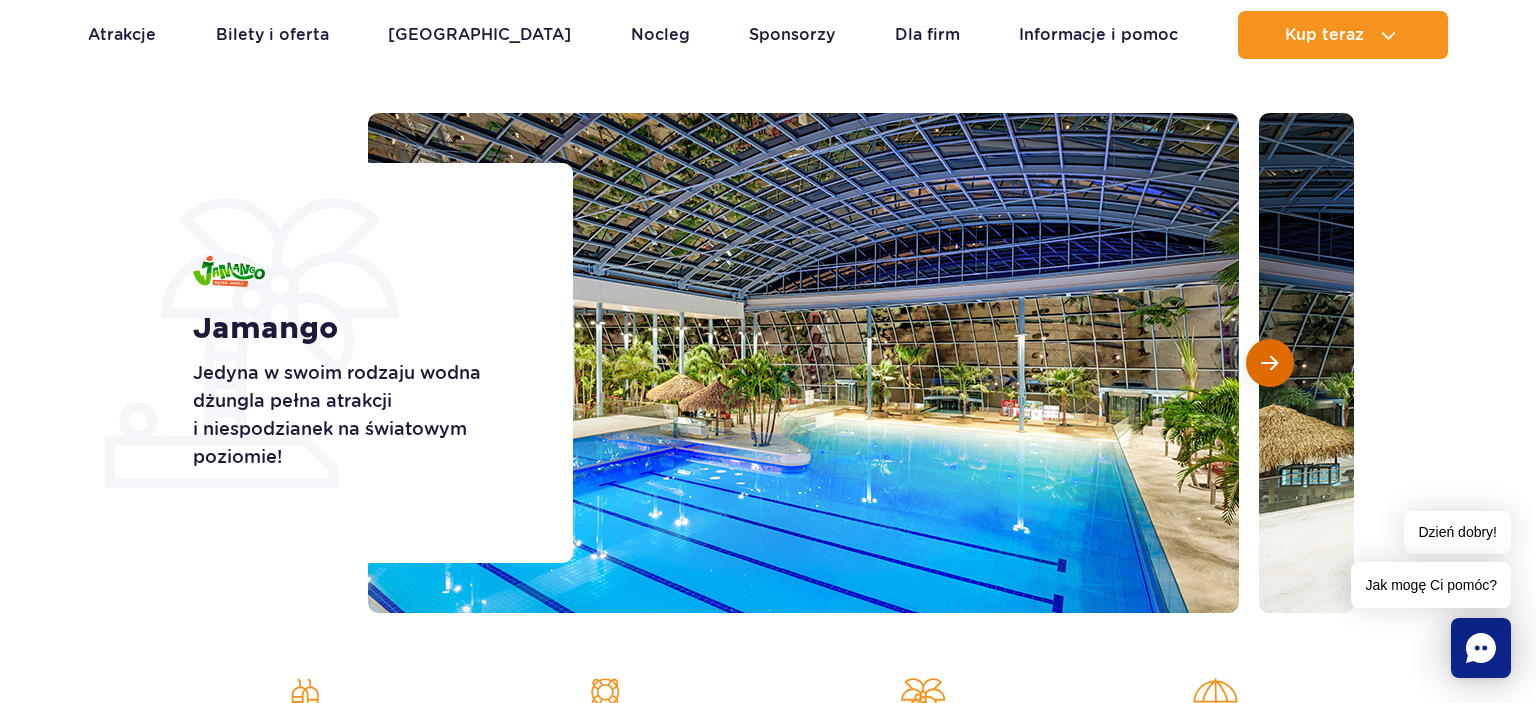 click at bounding box center (1270, 363) 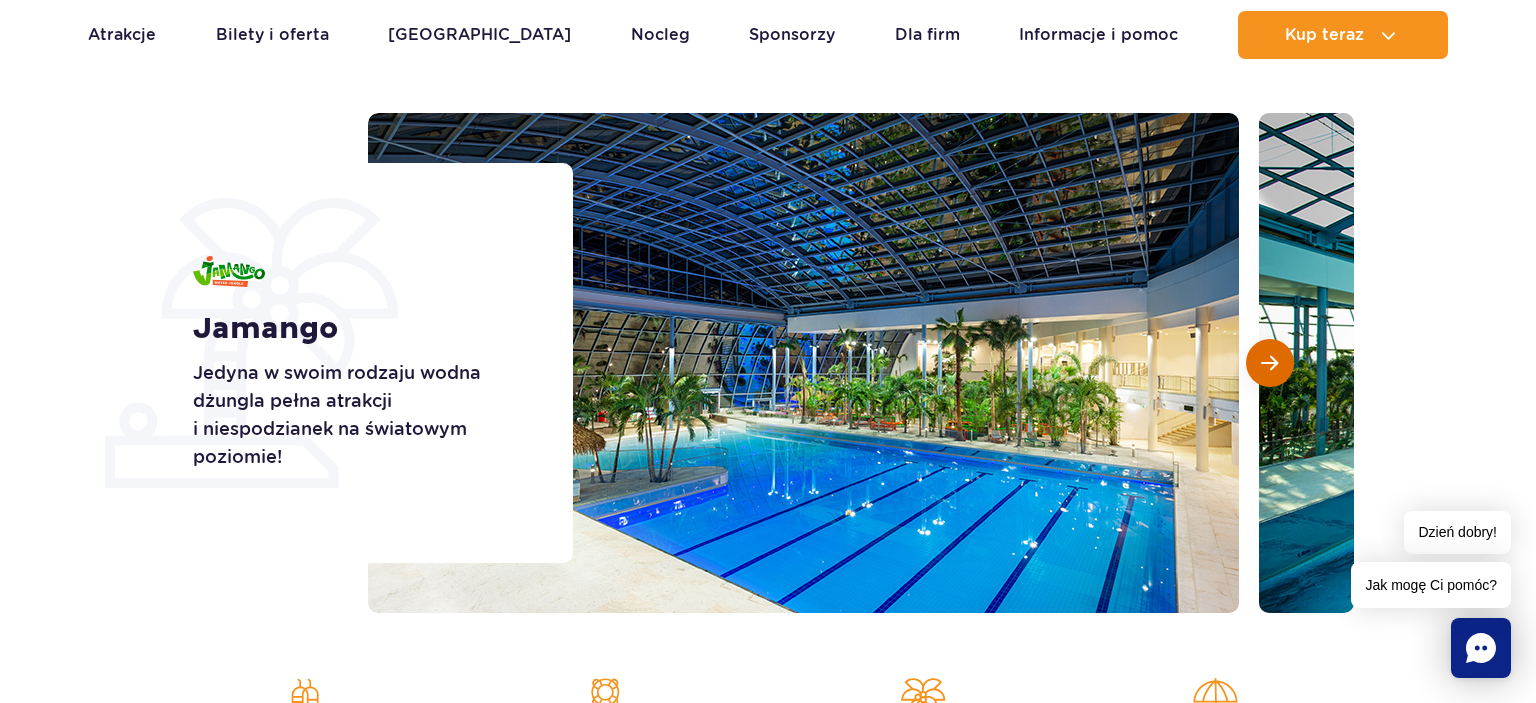 click at bounding box center (1270, 363) 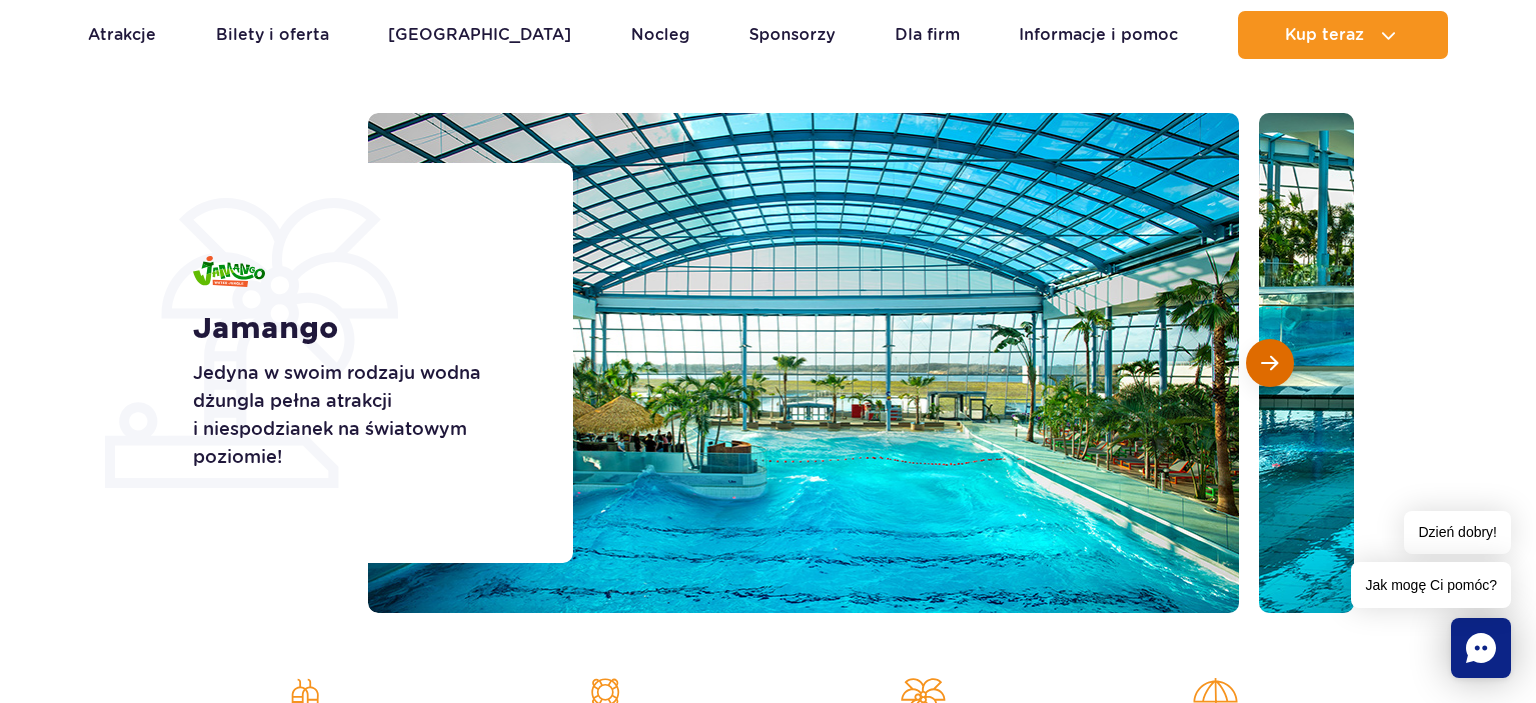 click at bounding box center [1270, 363] 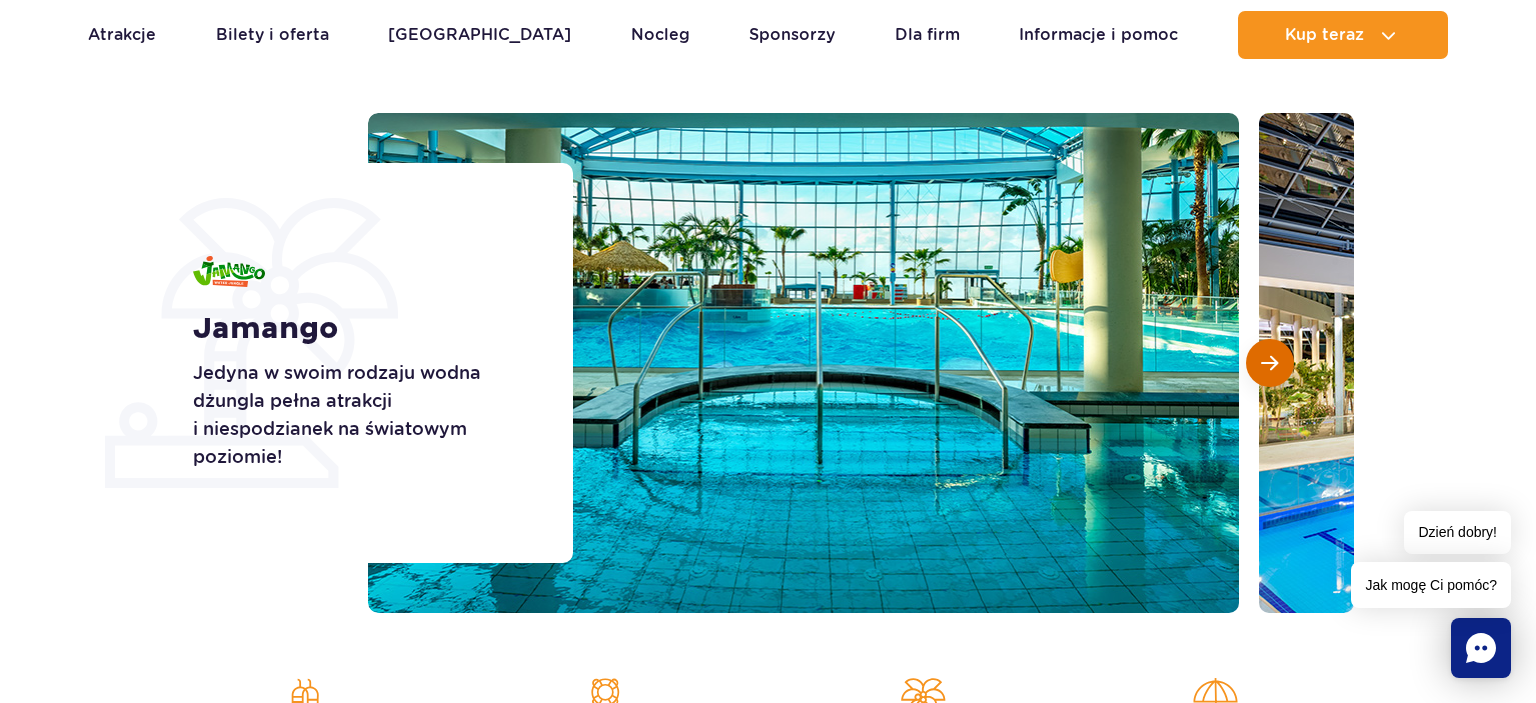click at bounding box center (1270, 363) 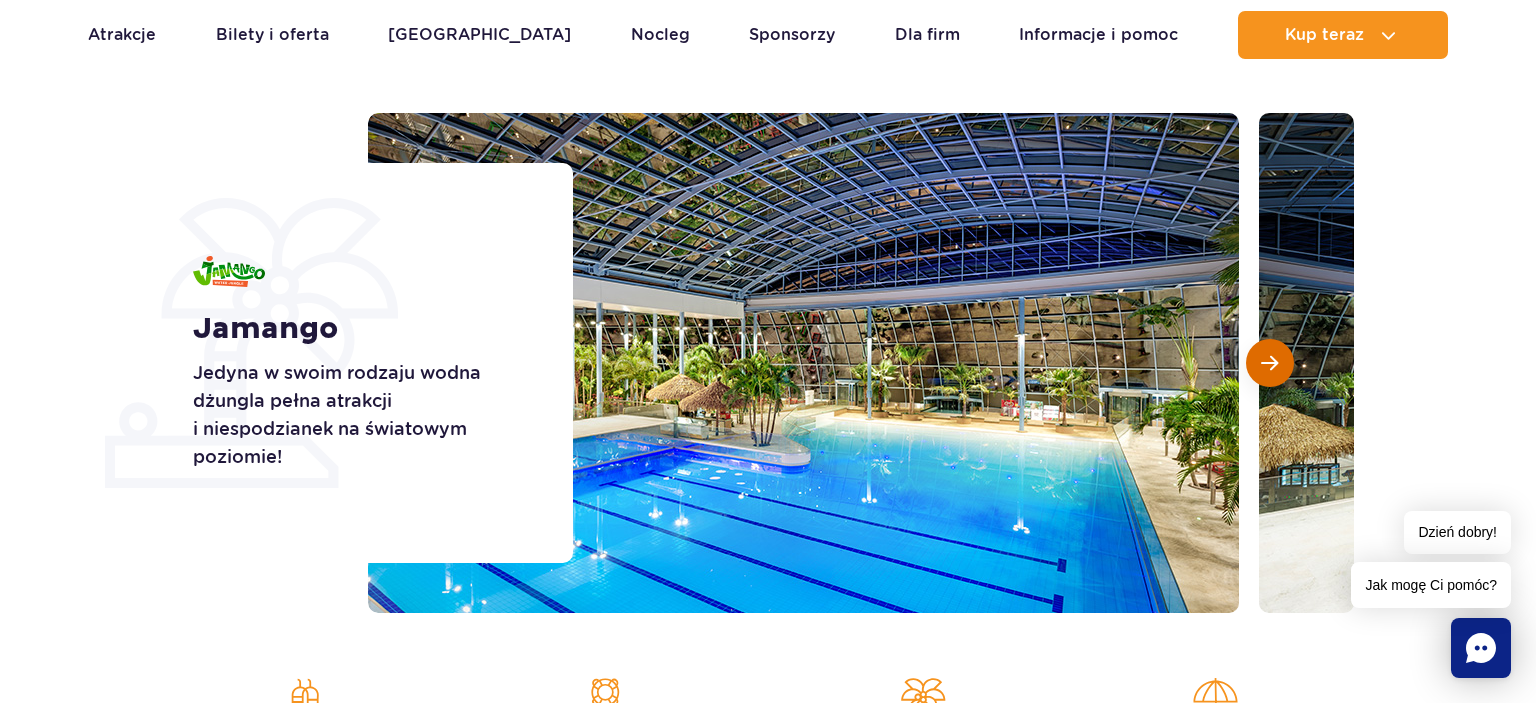 click at bounding box center [1270, 363] 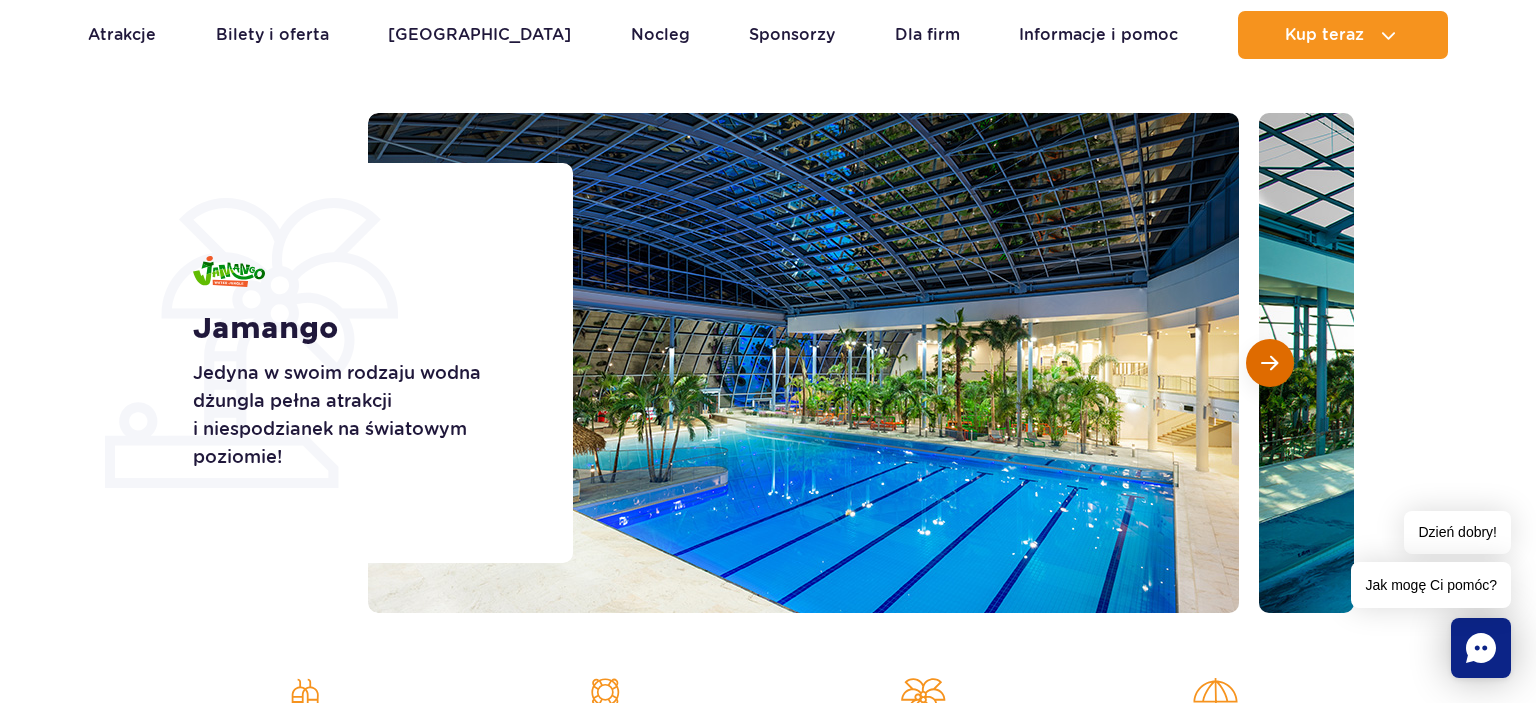 click at bounding box center [1270, 363] 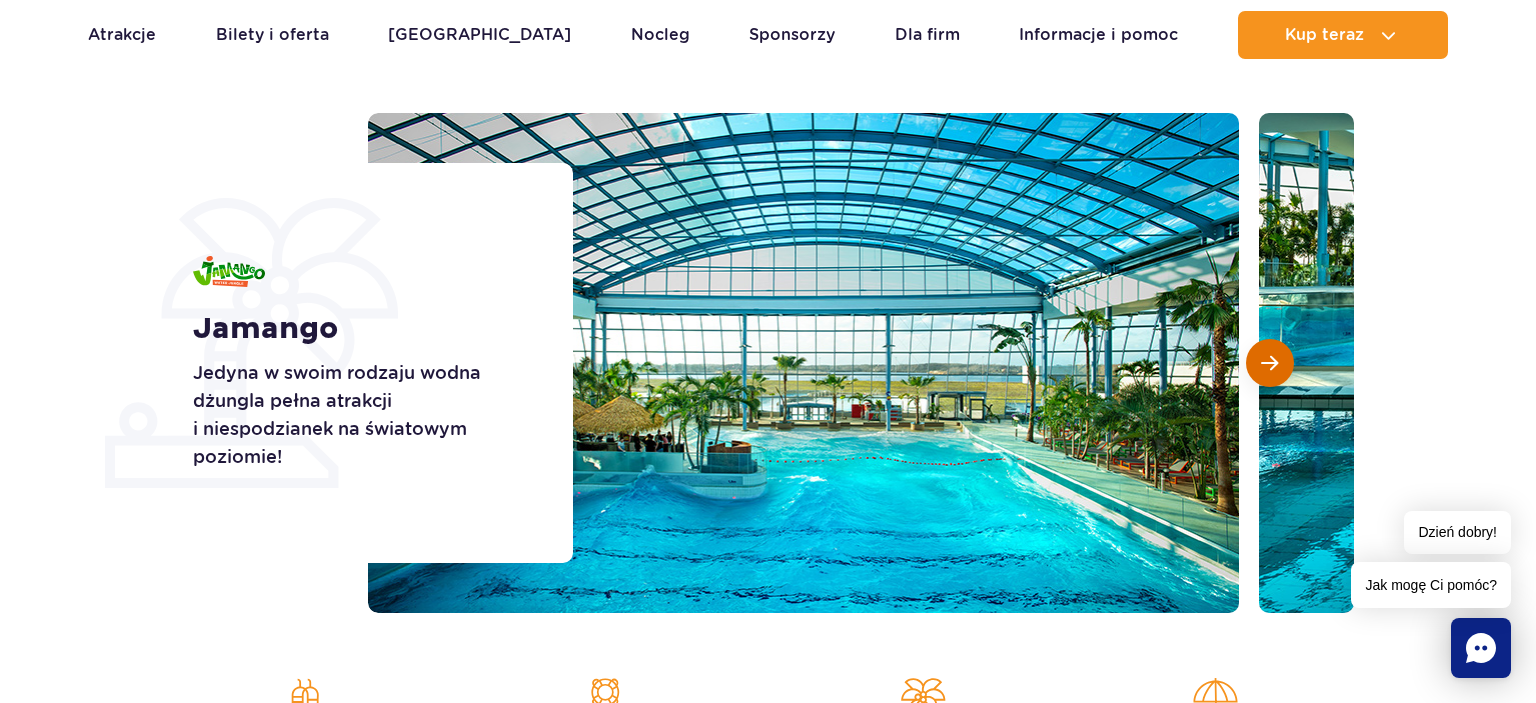 click at bounding box center [1270, 363] 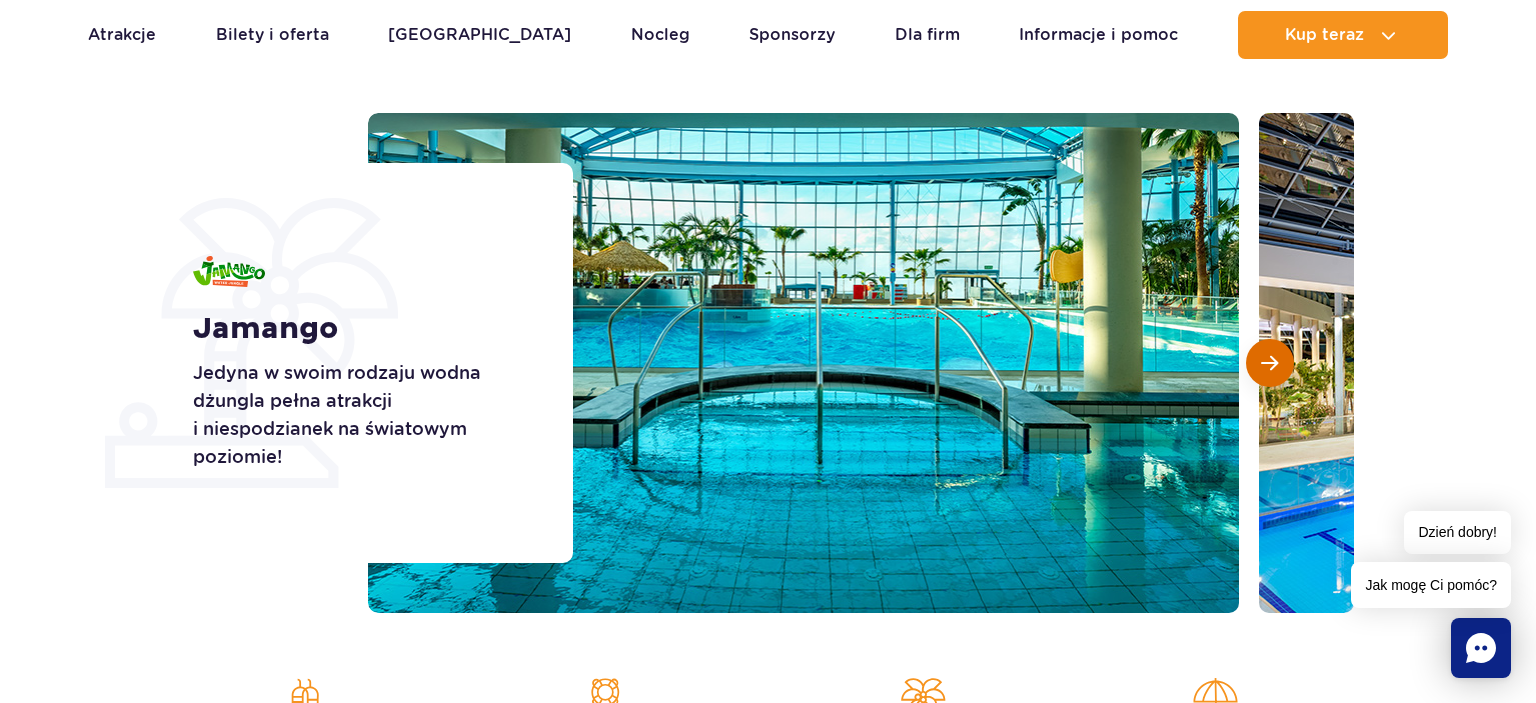 click at bounding box center (1270, 363) 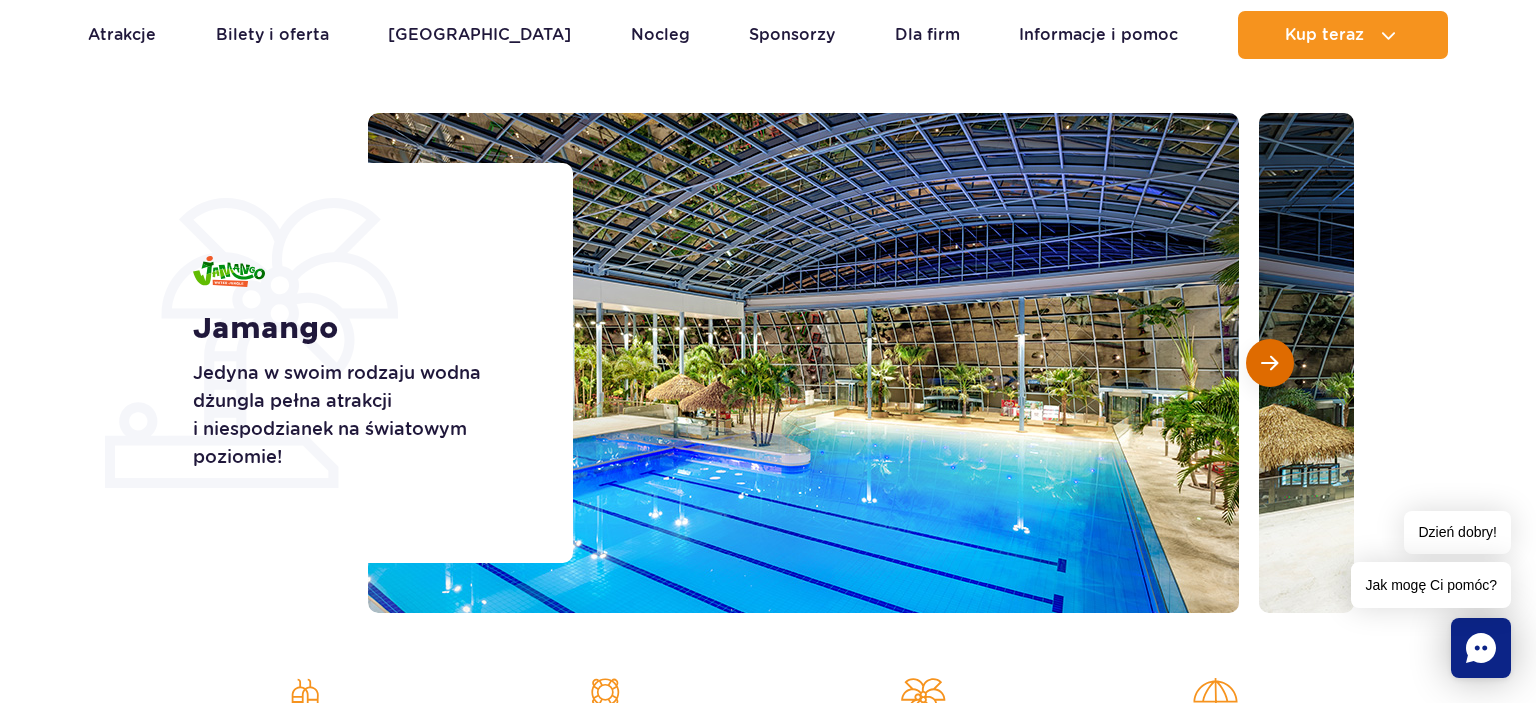 click at bounding box center (1270, 363) 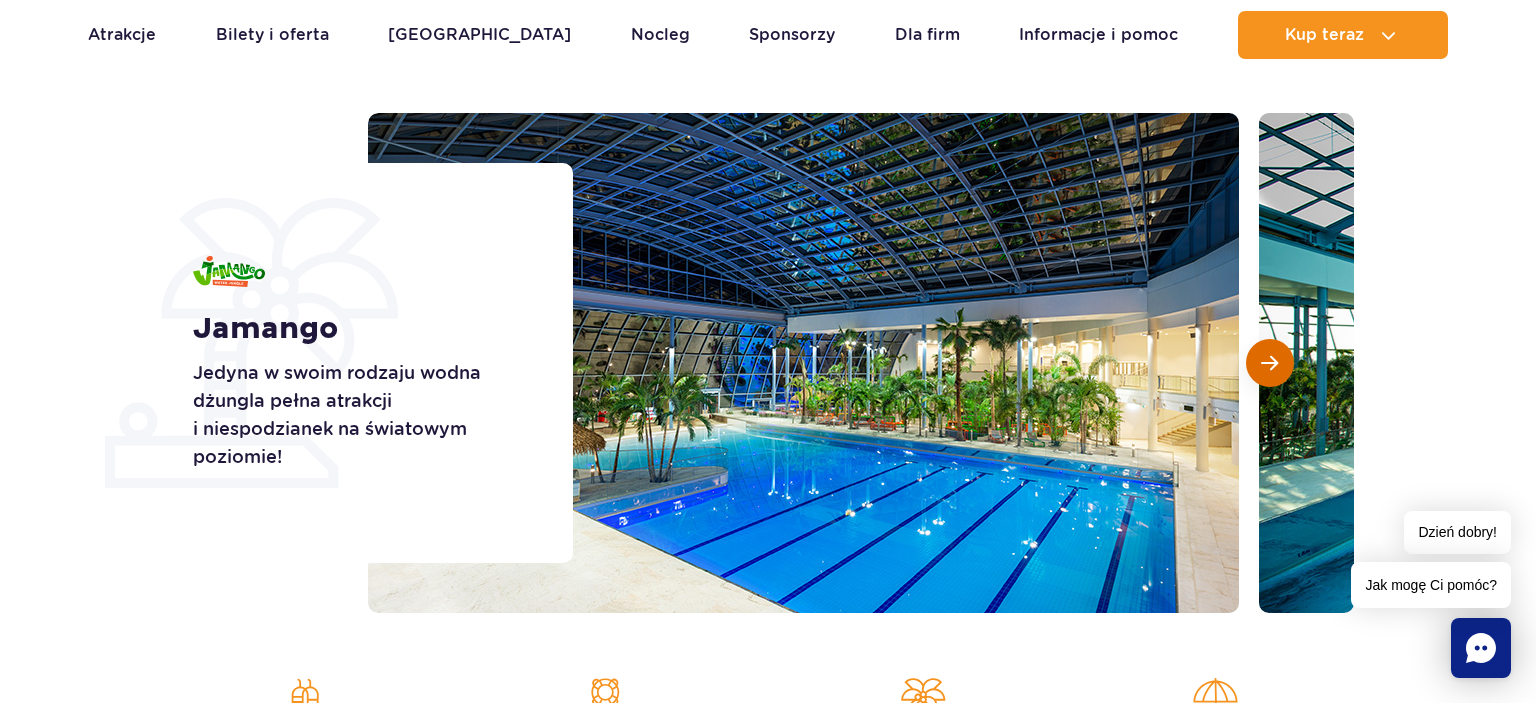 click at bounding box center (1270, 363) 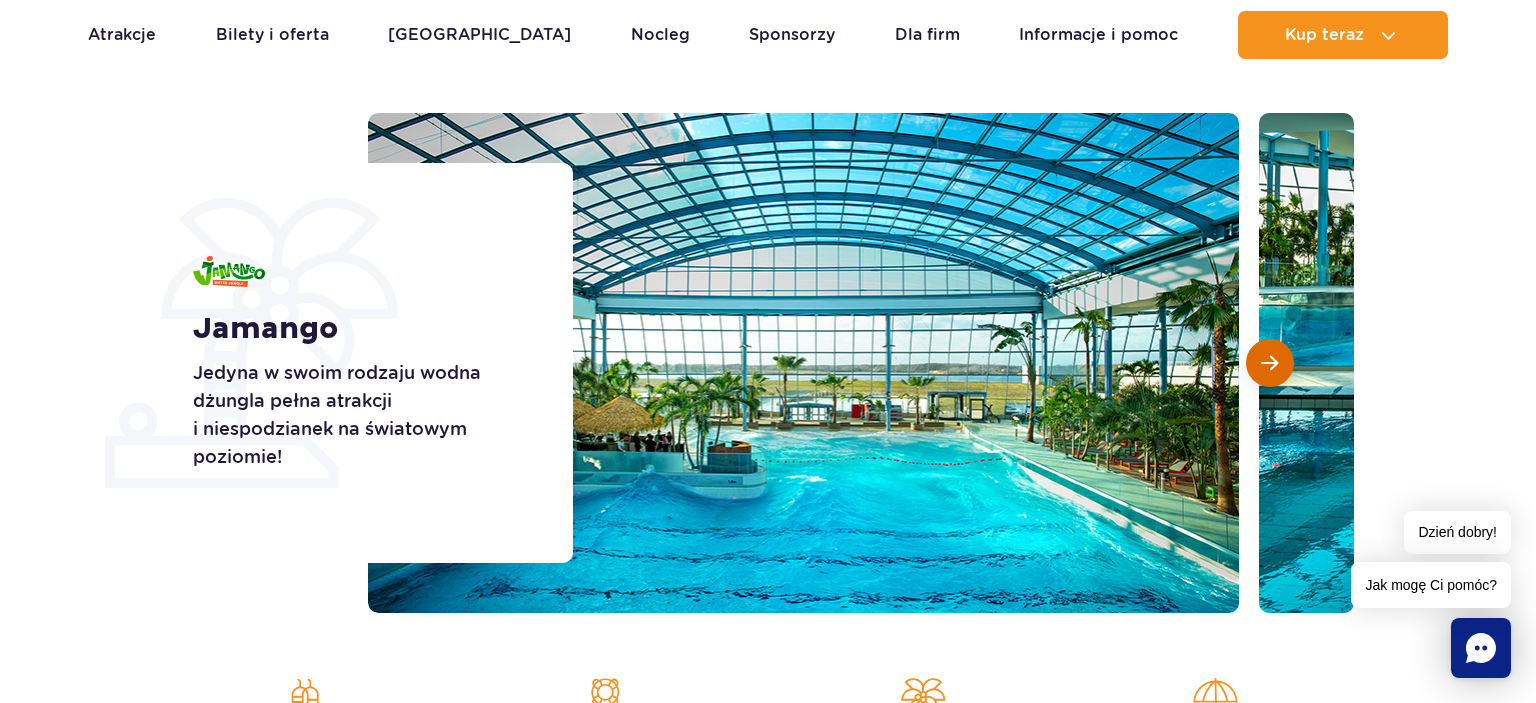 click at bounding box center [1270, 363] 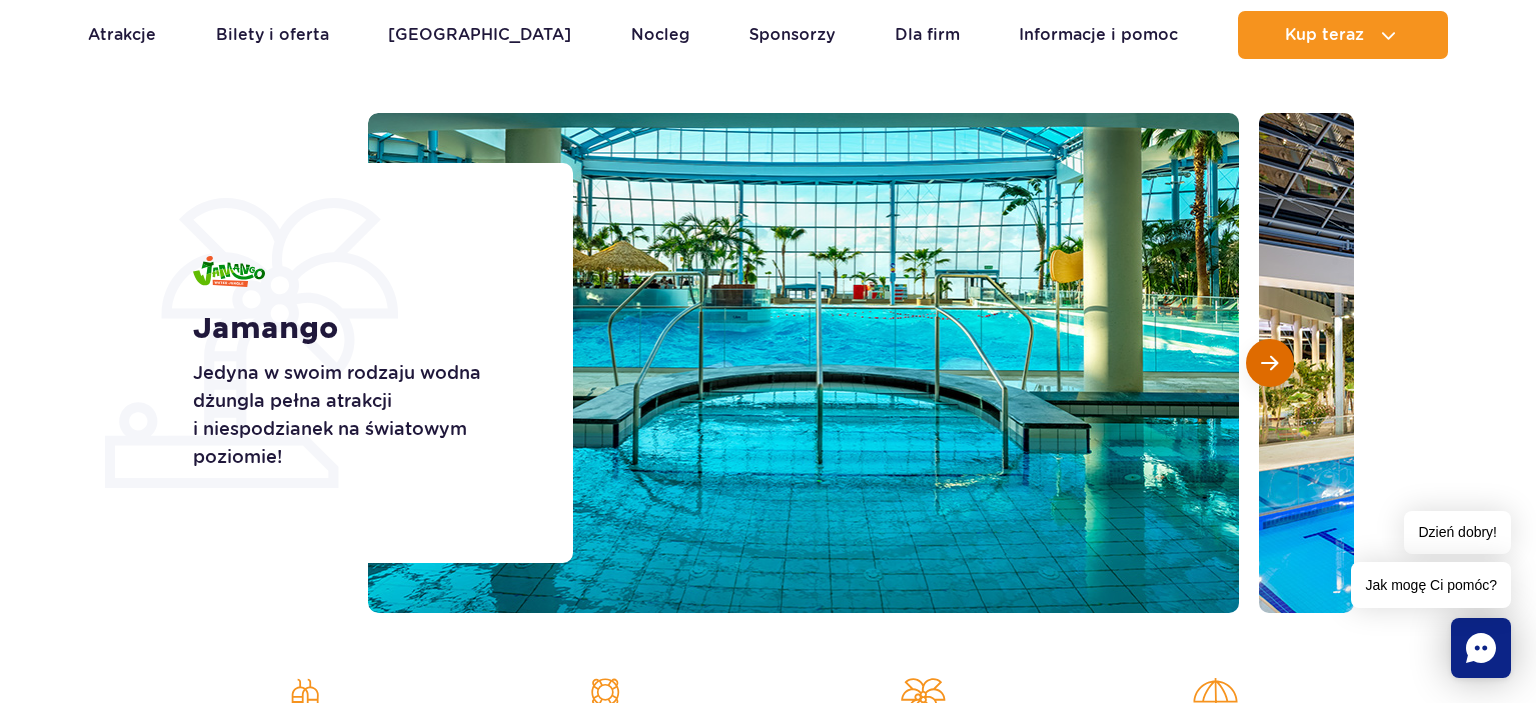 click at bounding box center [1270, 363] 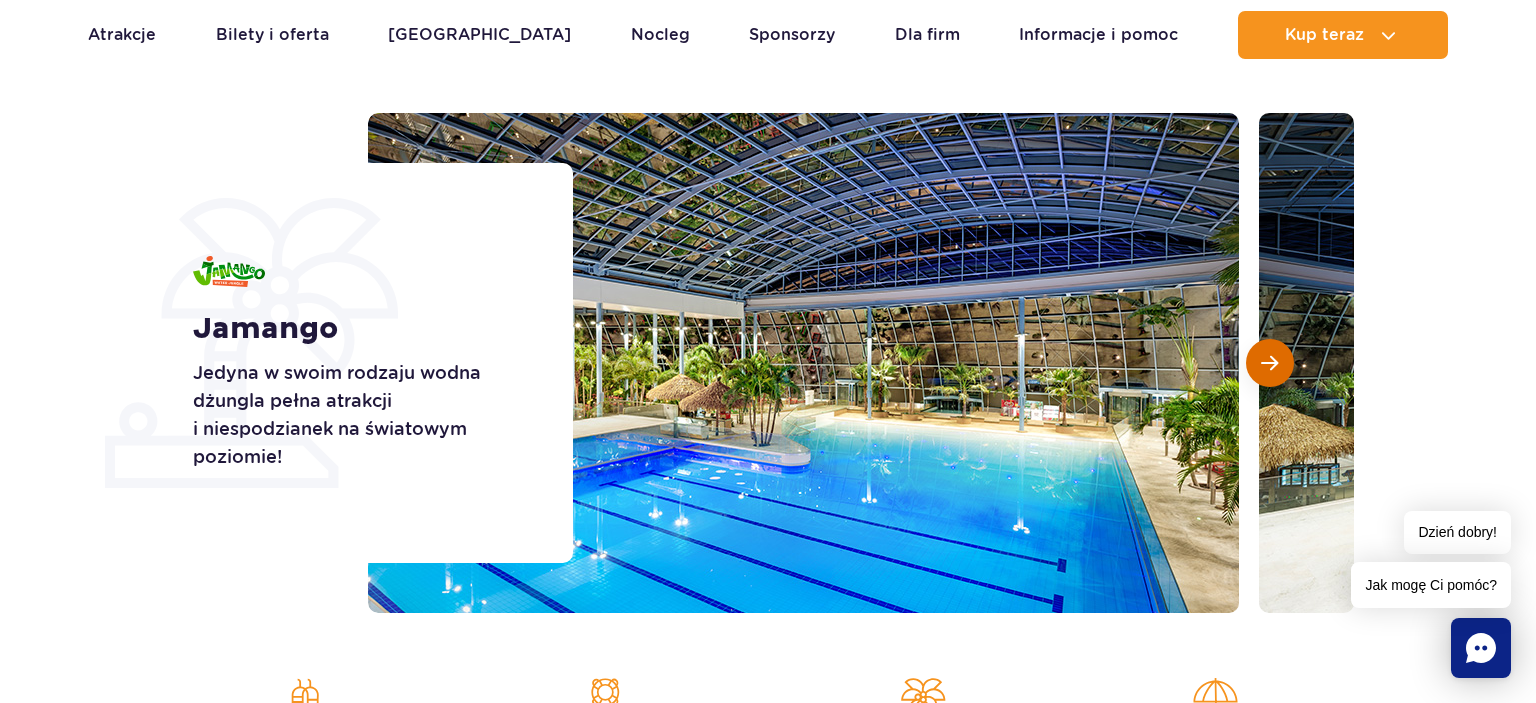click at bounding box center [1270, 363] 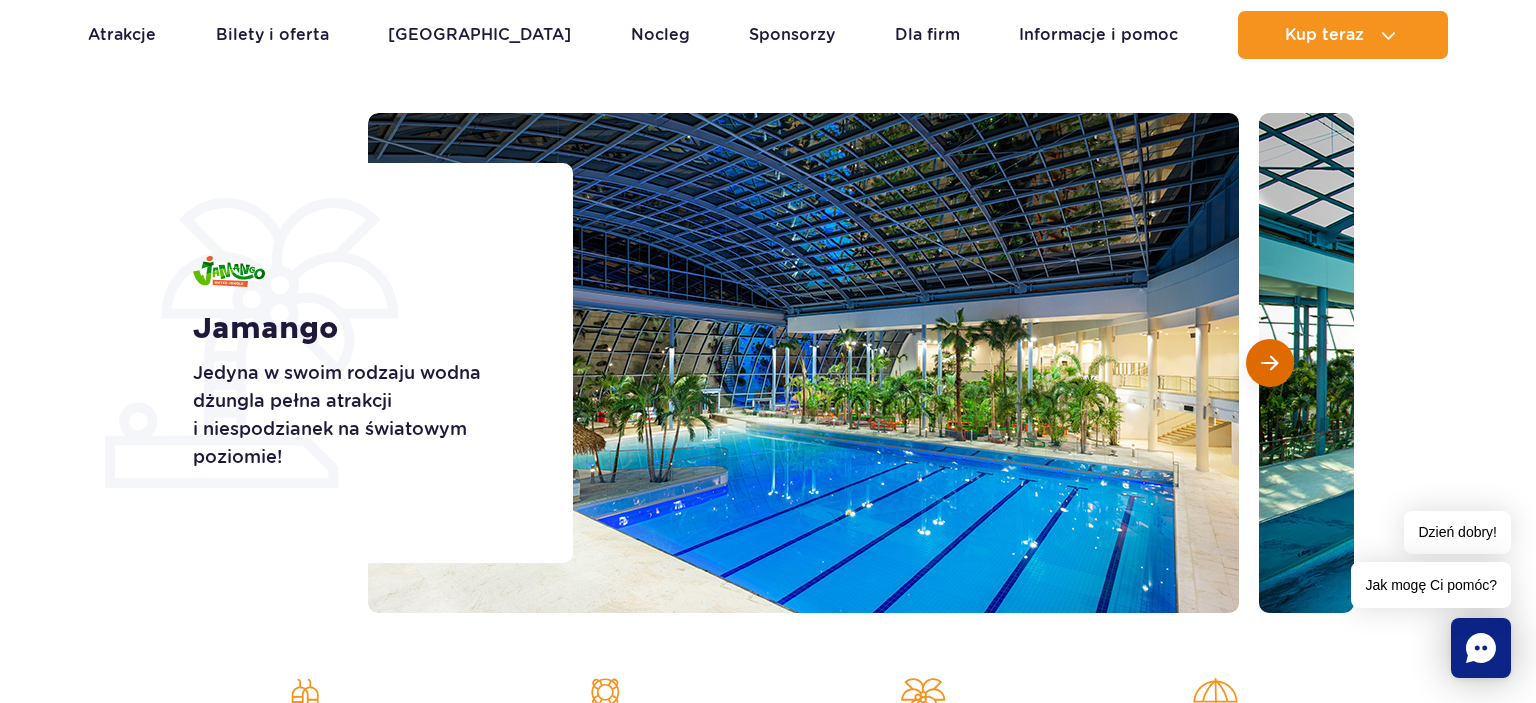 click at bounding box center [1270, 363] 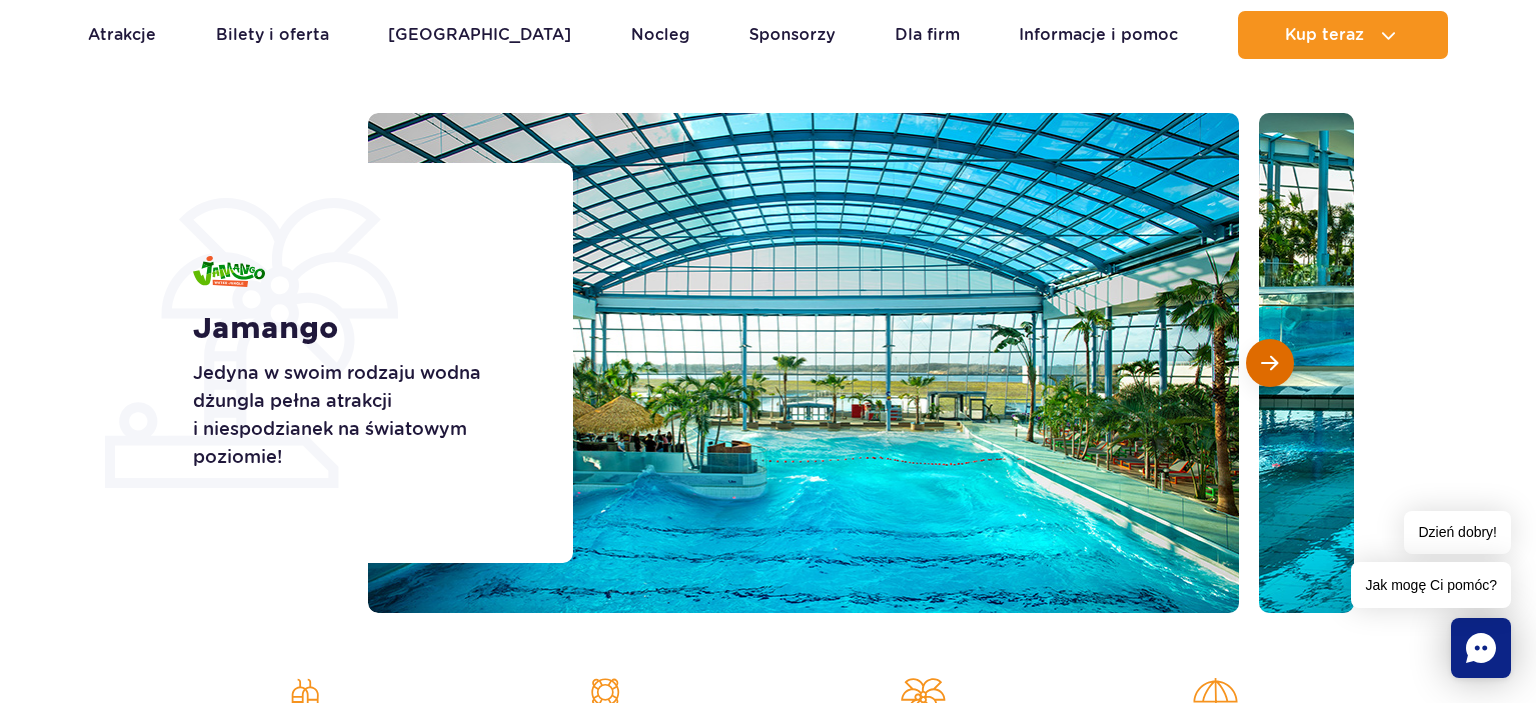 click at bounding box center [1270, 363] 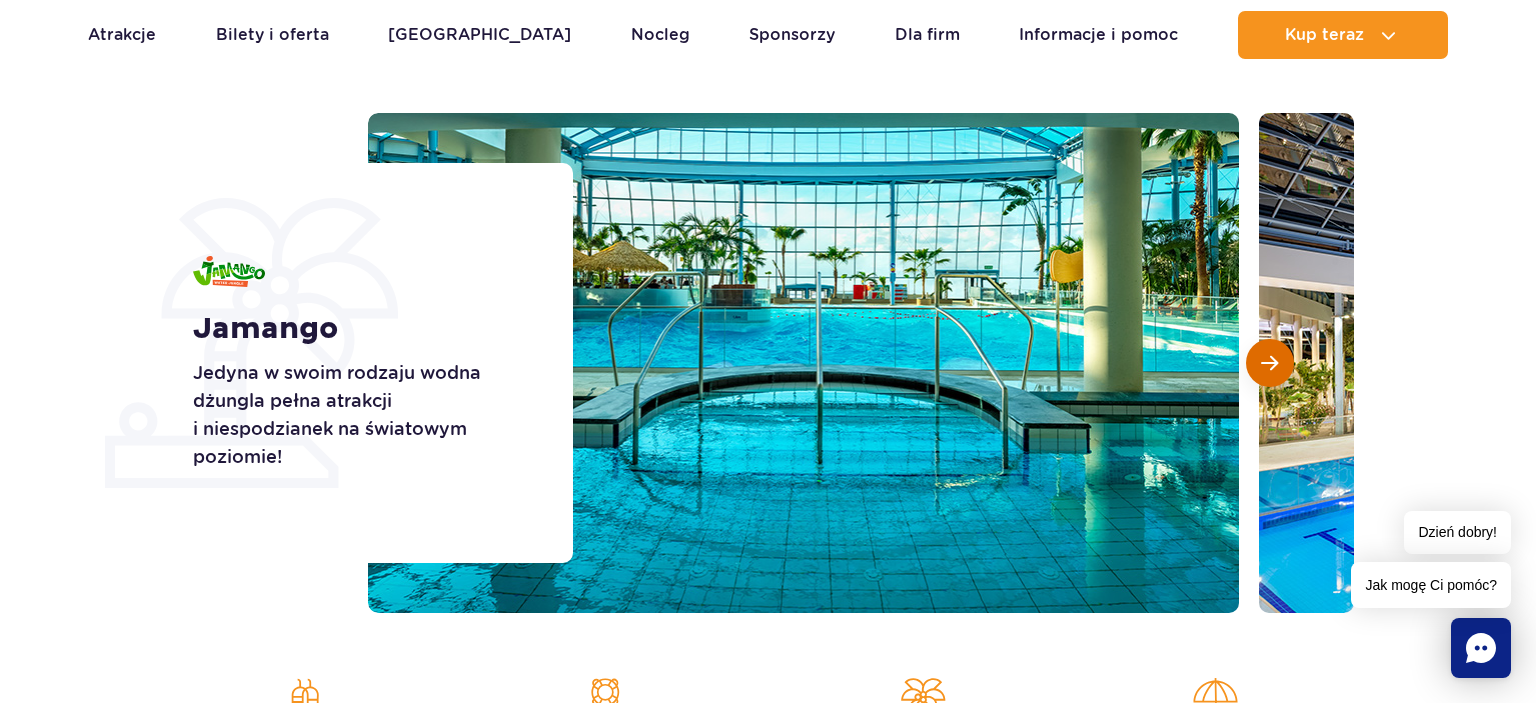 click at bounding box center (1270, 363) 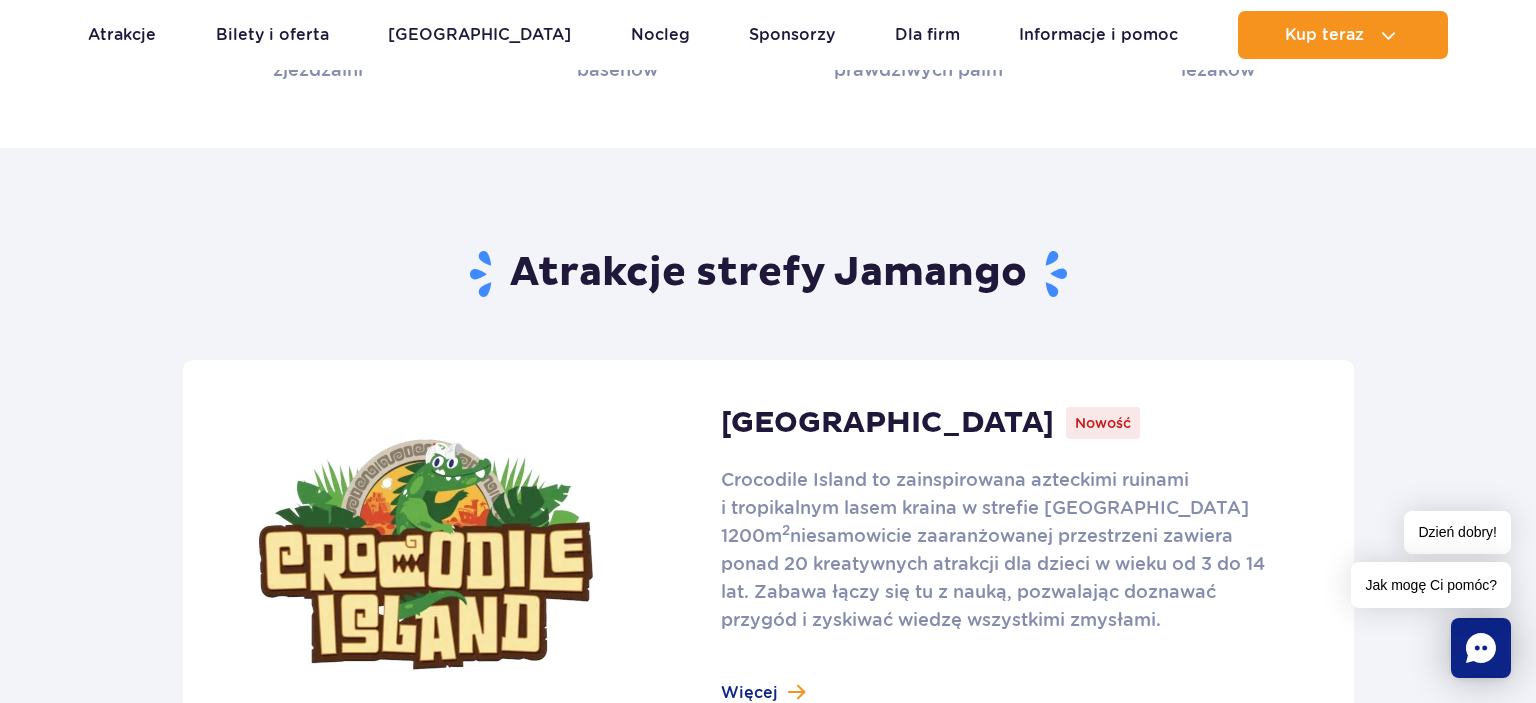 scroll, scrollTop: 1478, scrollLeft: 0, axis: vertical 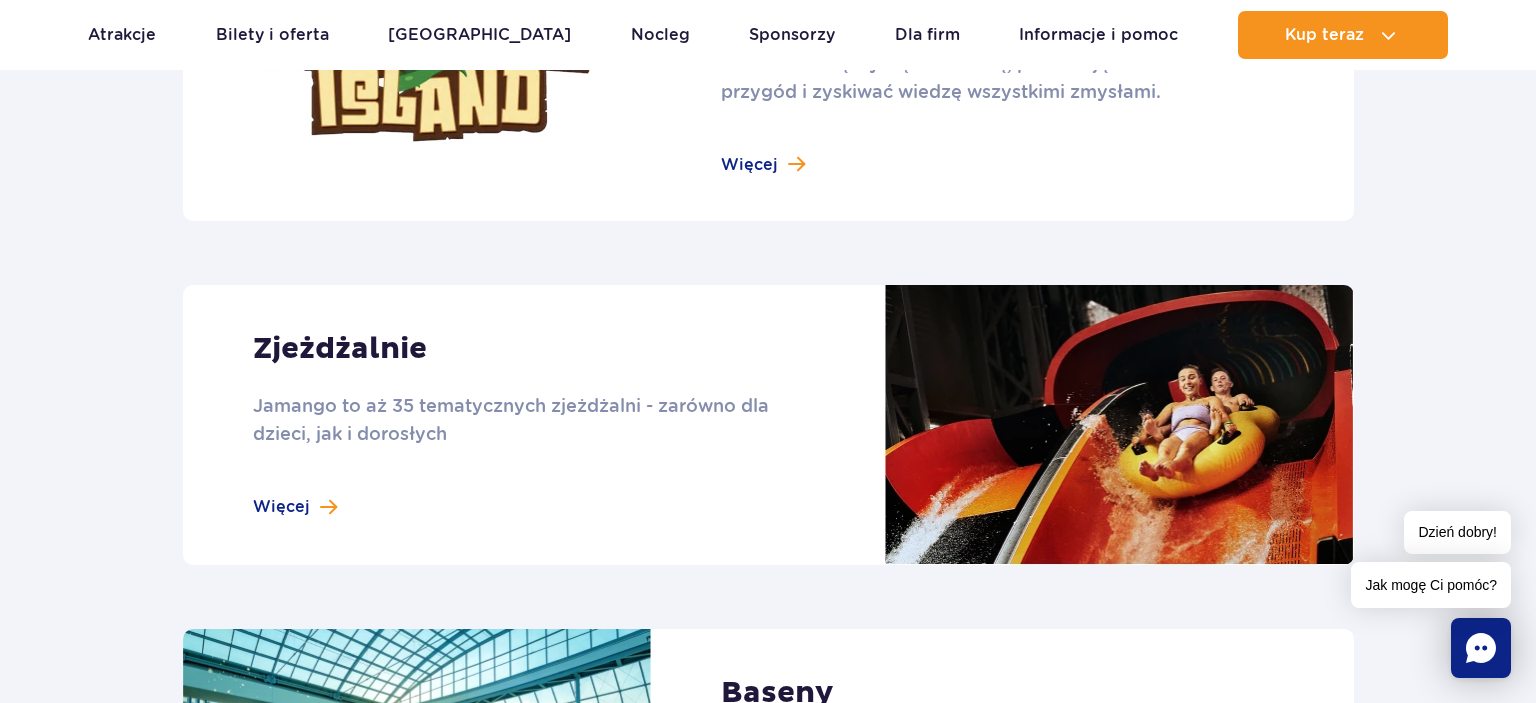 click at bounding box center (768, 425) 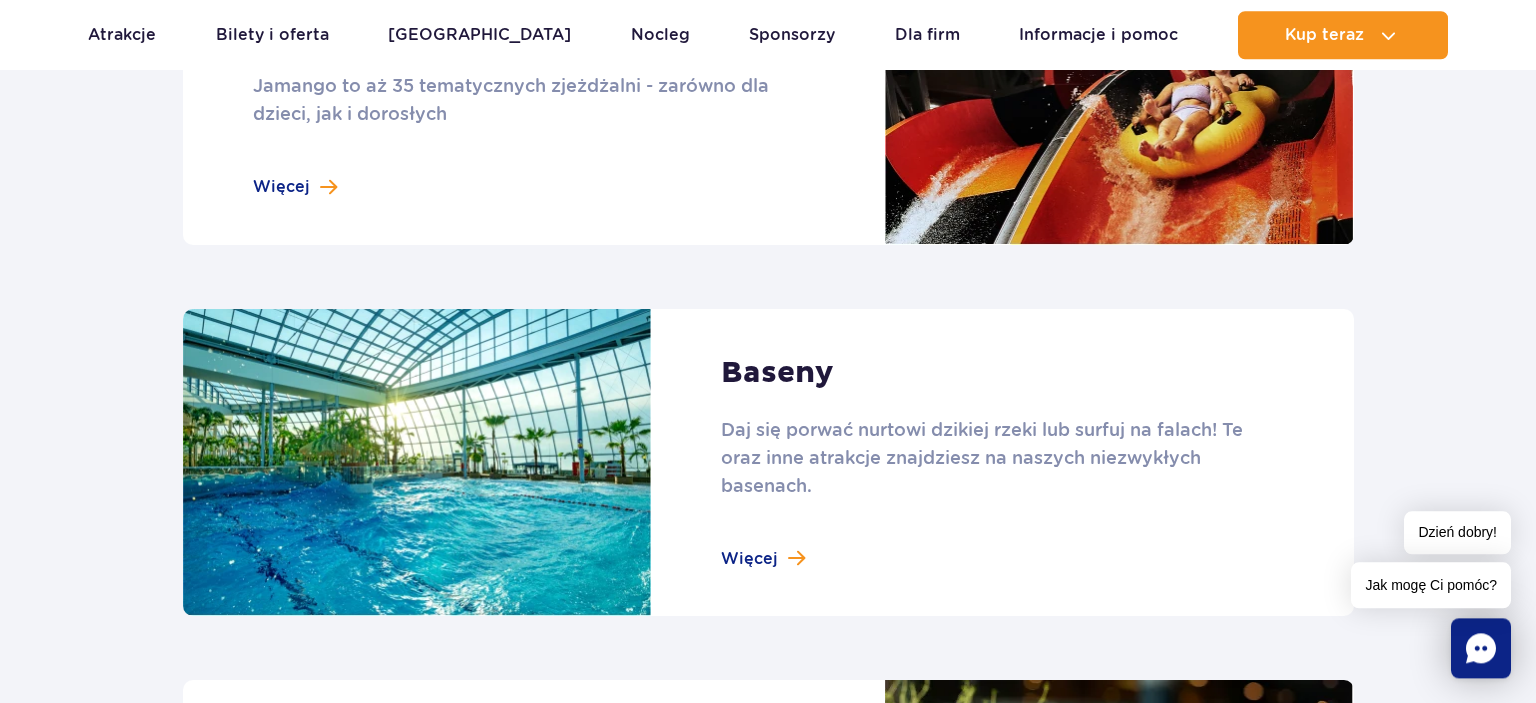 scroll, scrollTop: 1795, scrollLeft: 0, axis: vertical 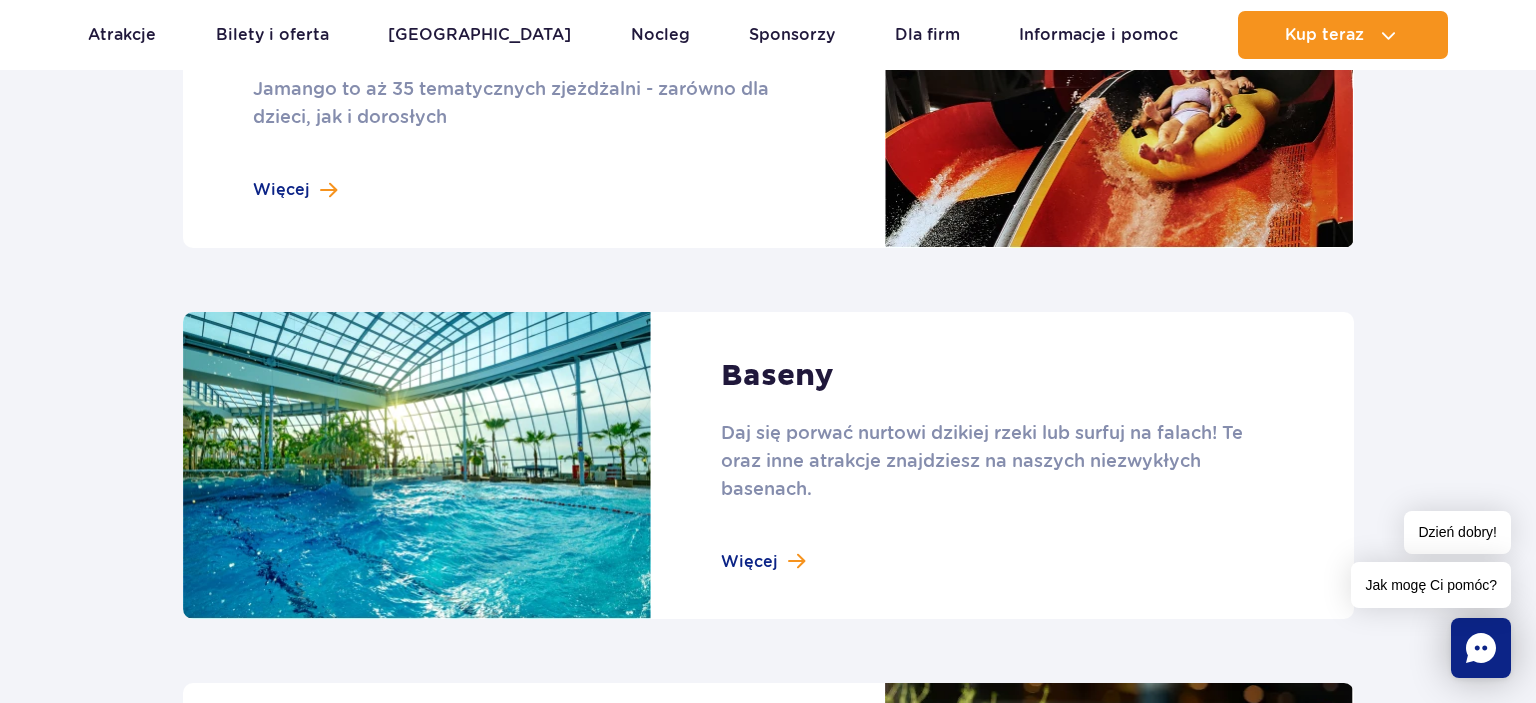 click at bounding box center [768, 466] 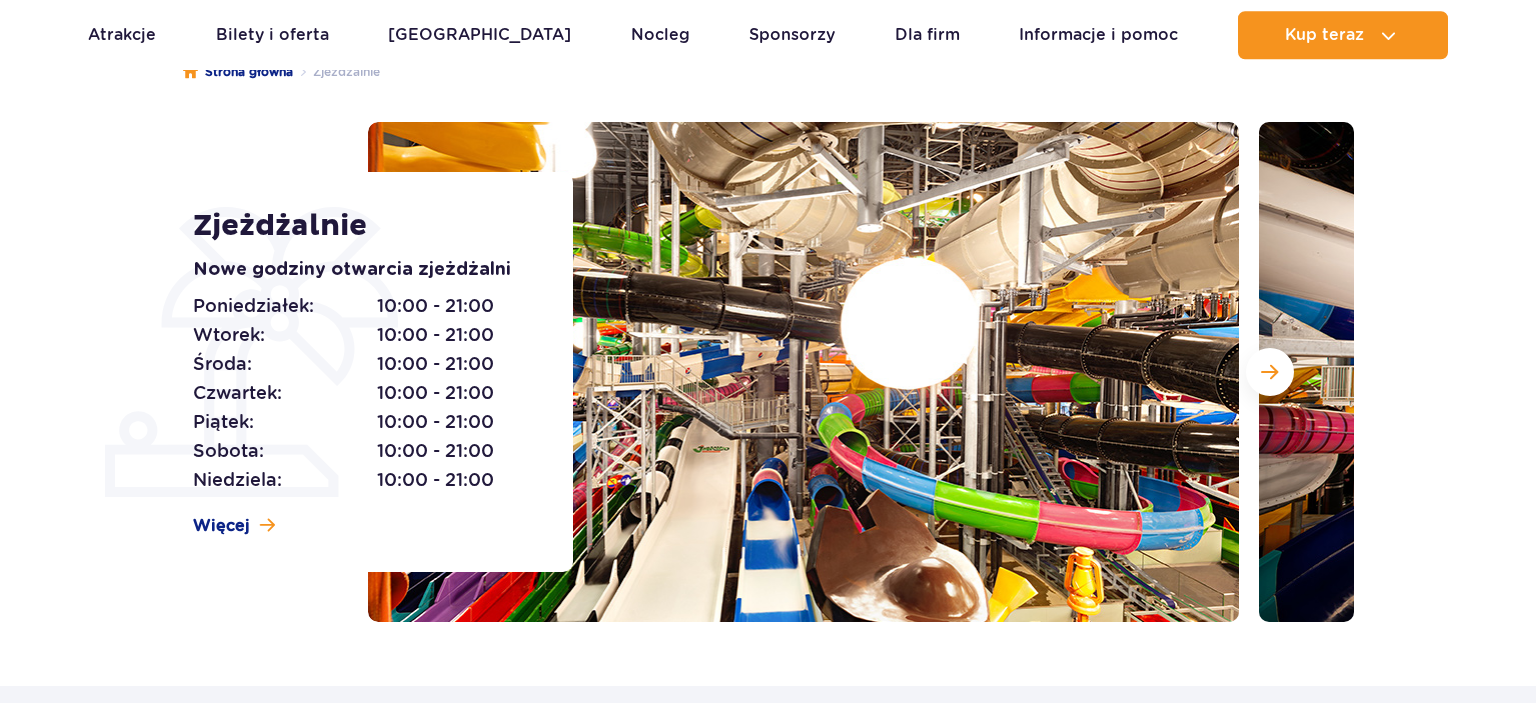 scroll, scrollTop: 211, scrollLeft: 0, axis: vertical 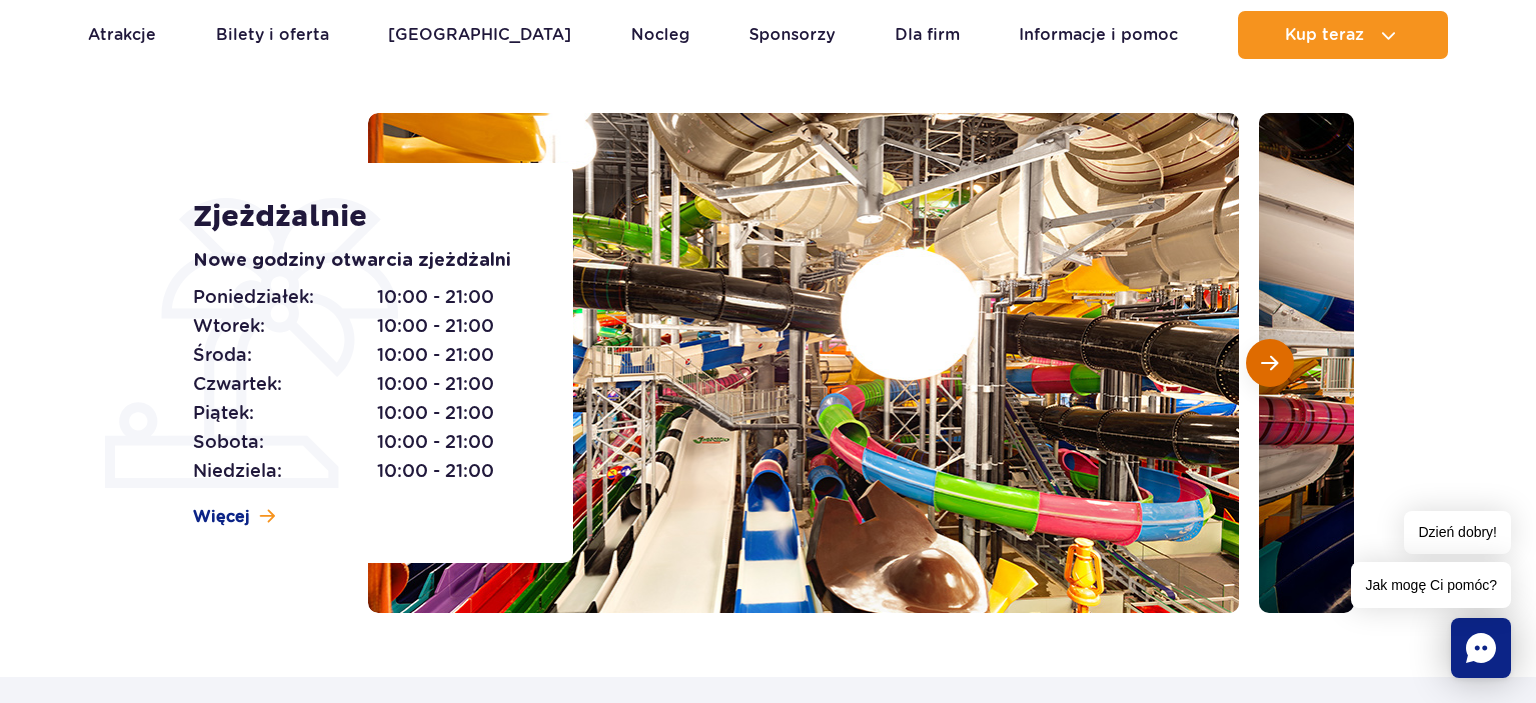 click at bounding box center (1270, 363) 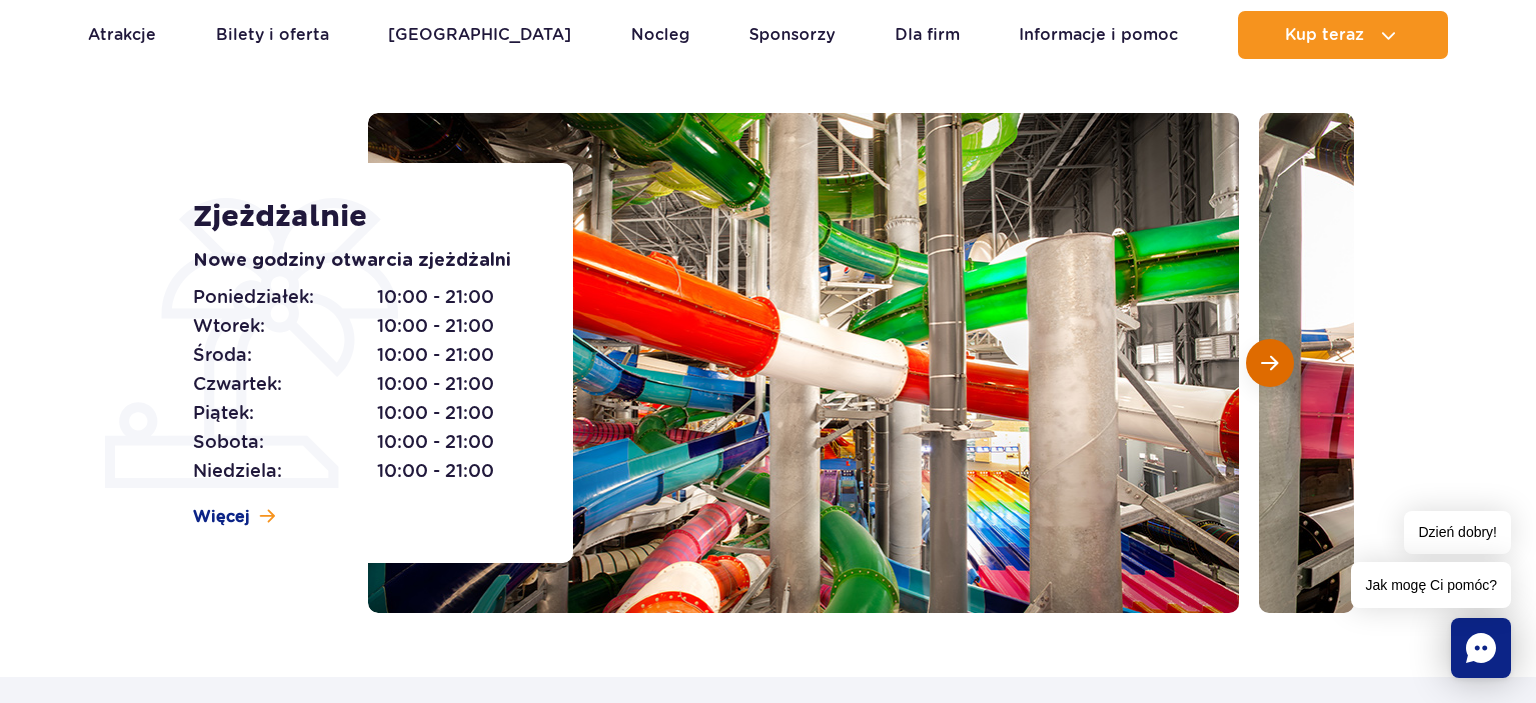 click at bounding box center (1270, 363) 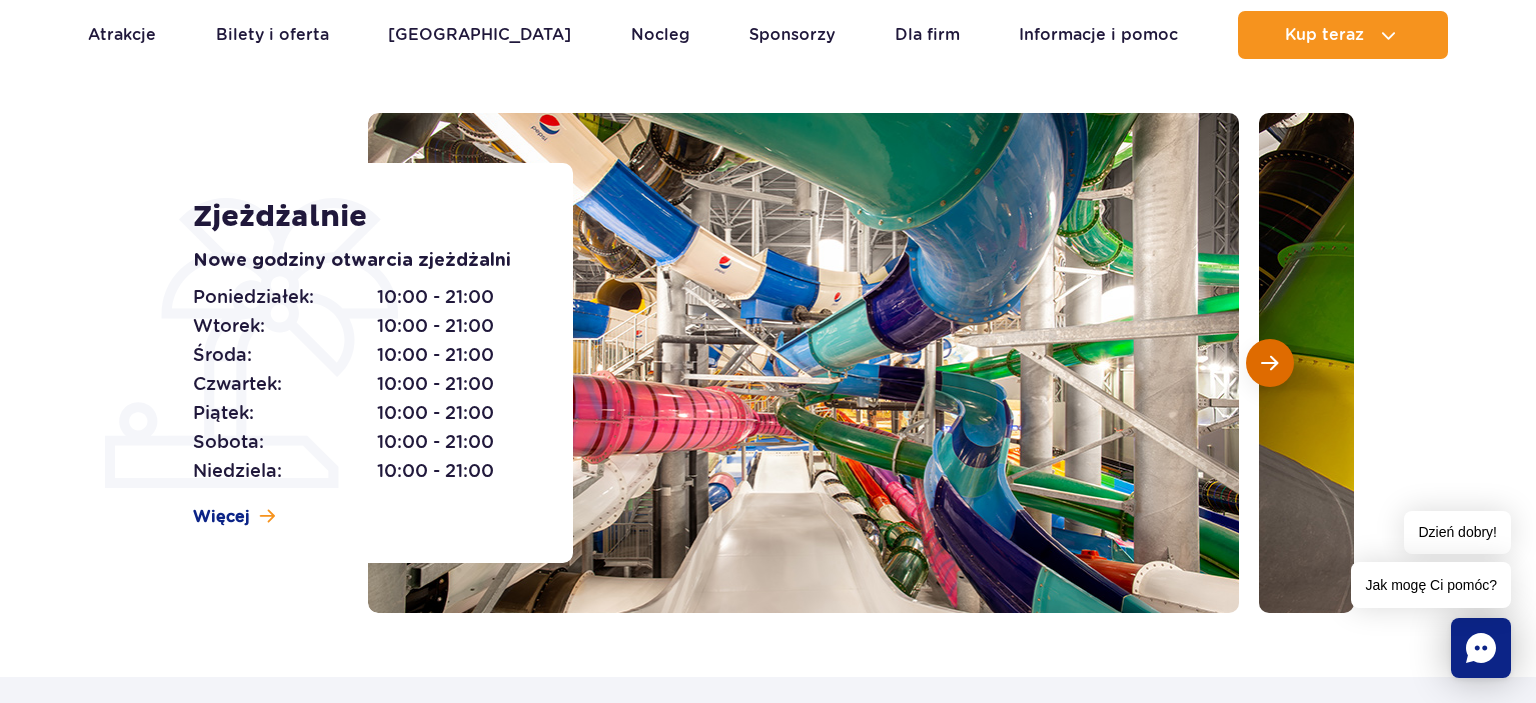 click at bounding box center (1270, 363) 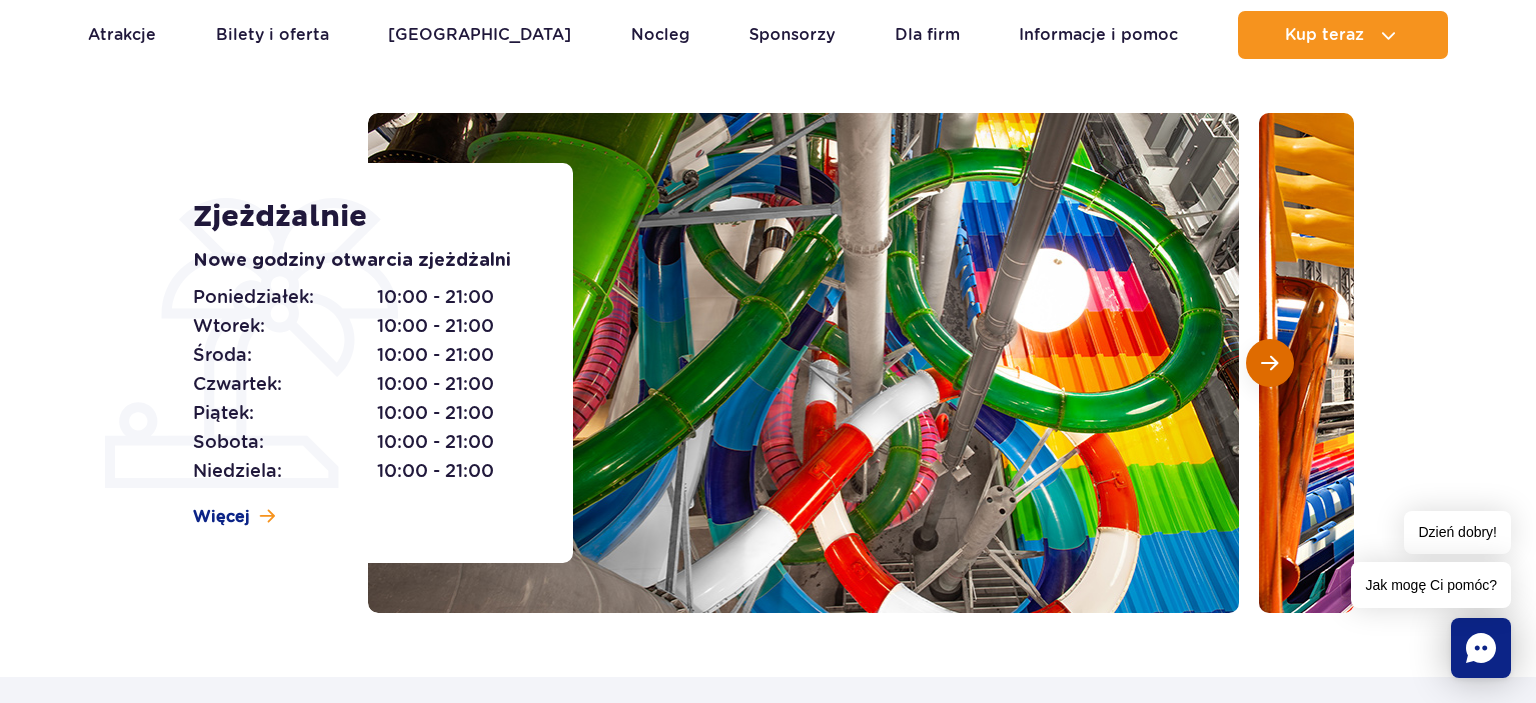 click at bounding box center [1270, 363] 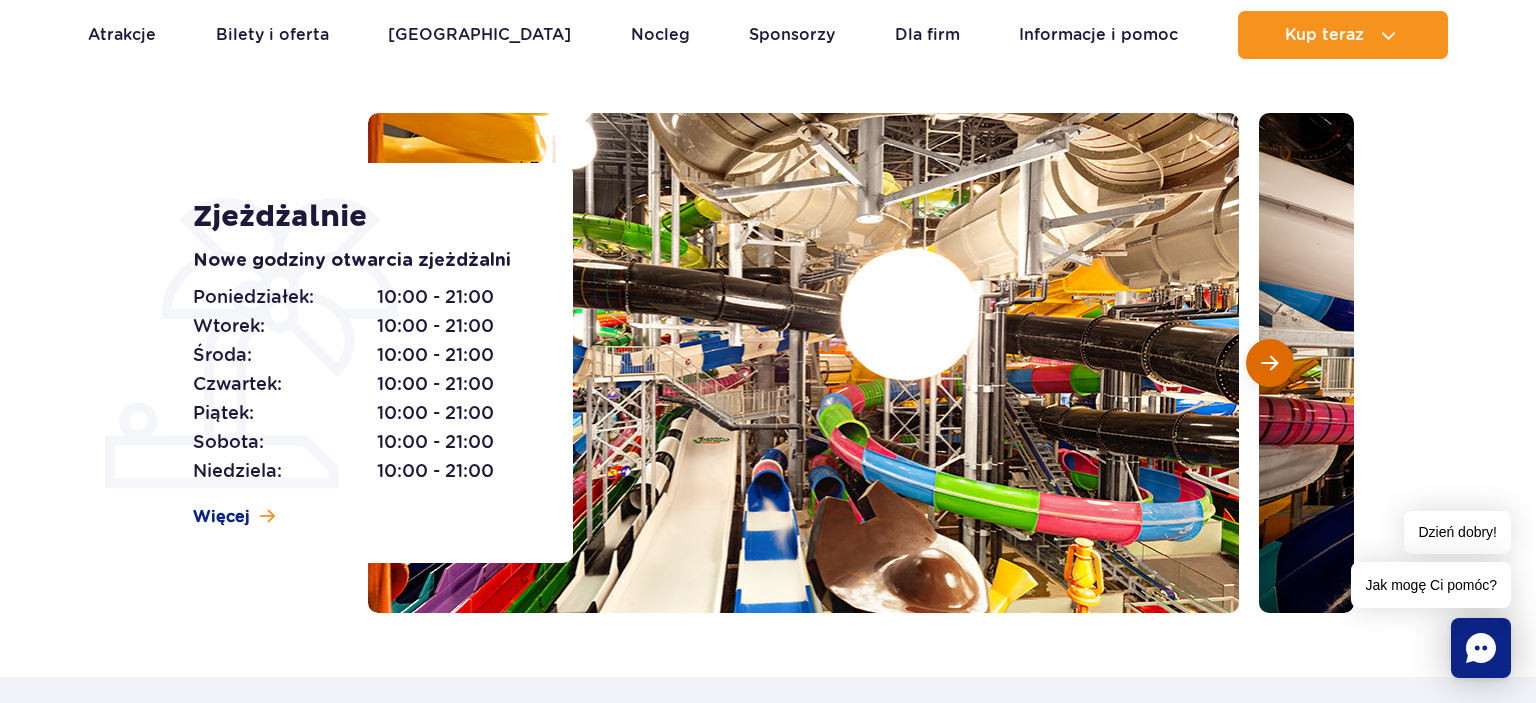 click at bounding box center (1270, 363) 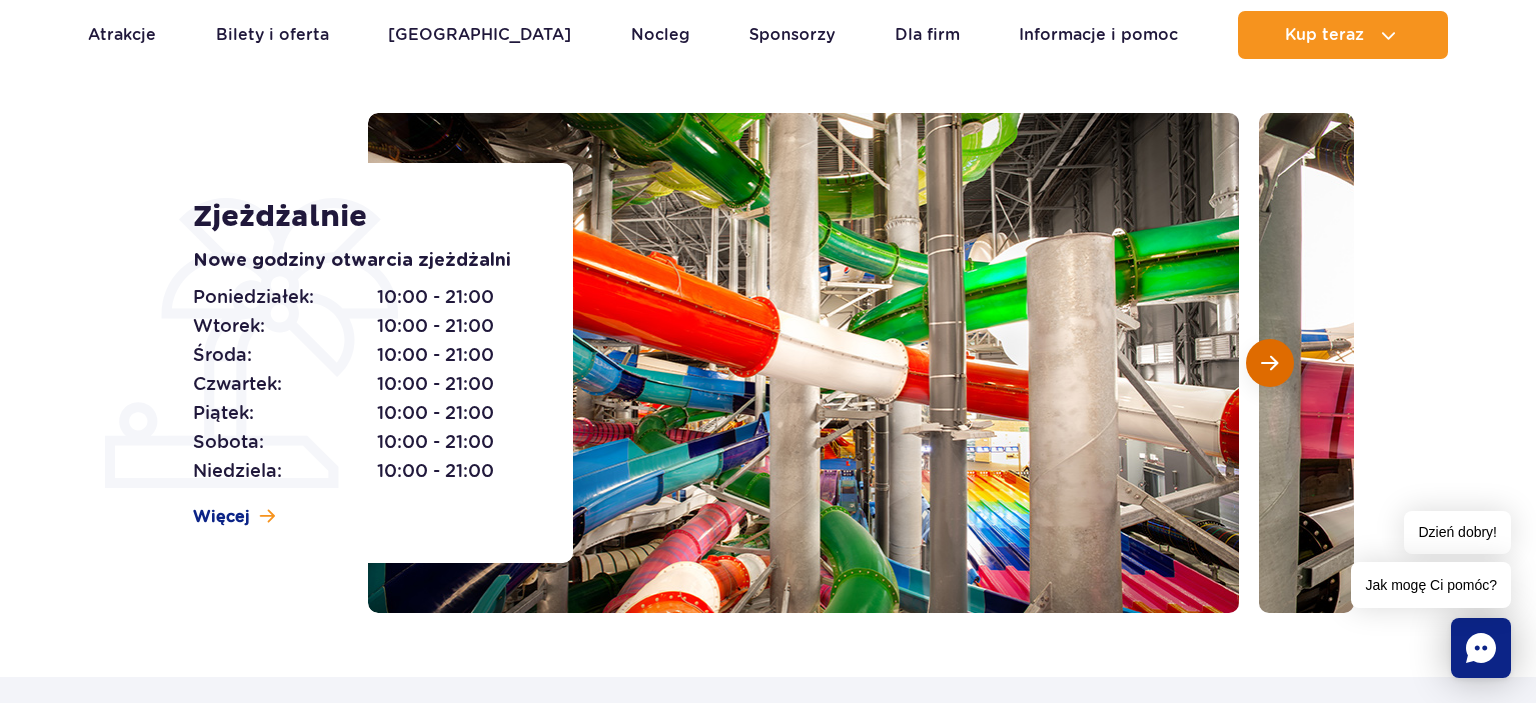click at bounding box center [1270, 363] 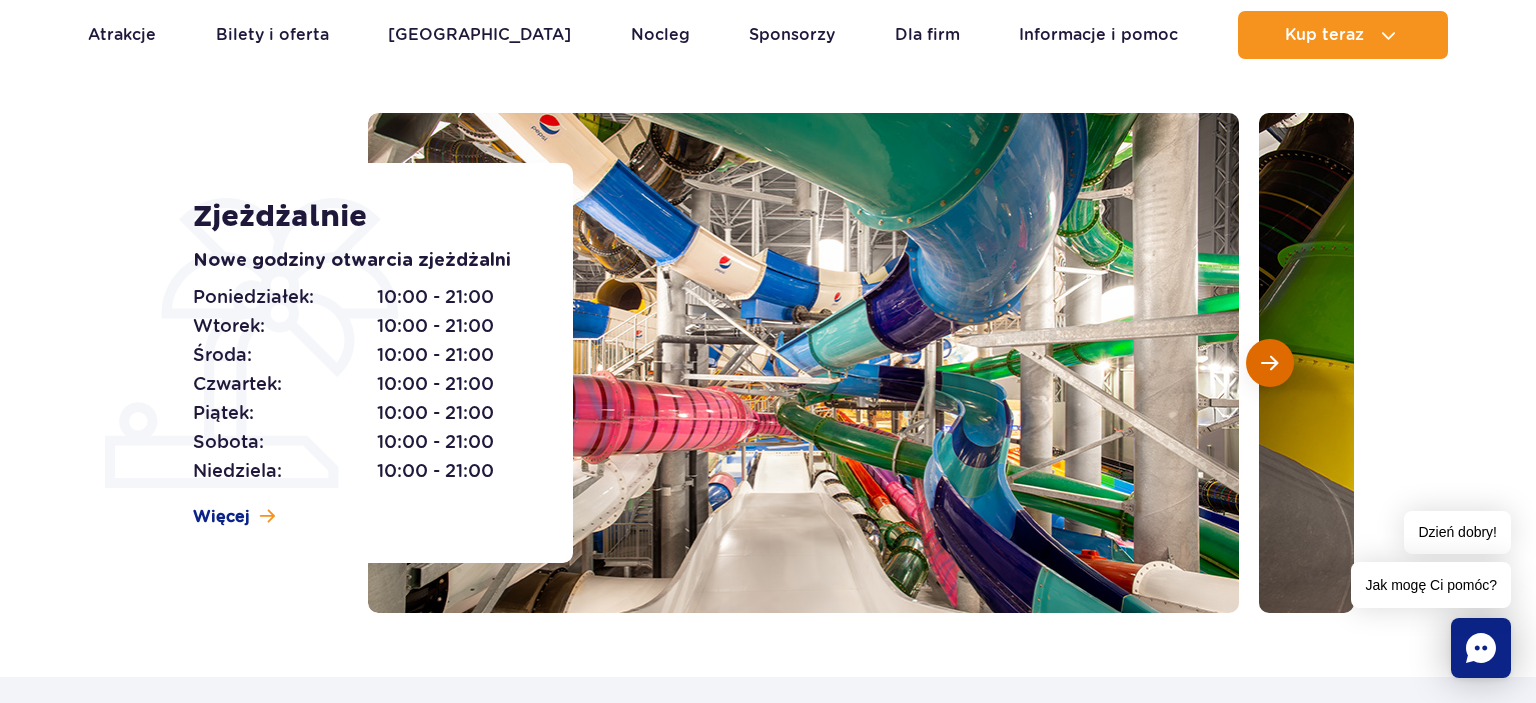 click at bounding box center [1270, 363] 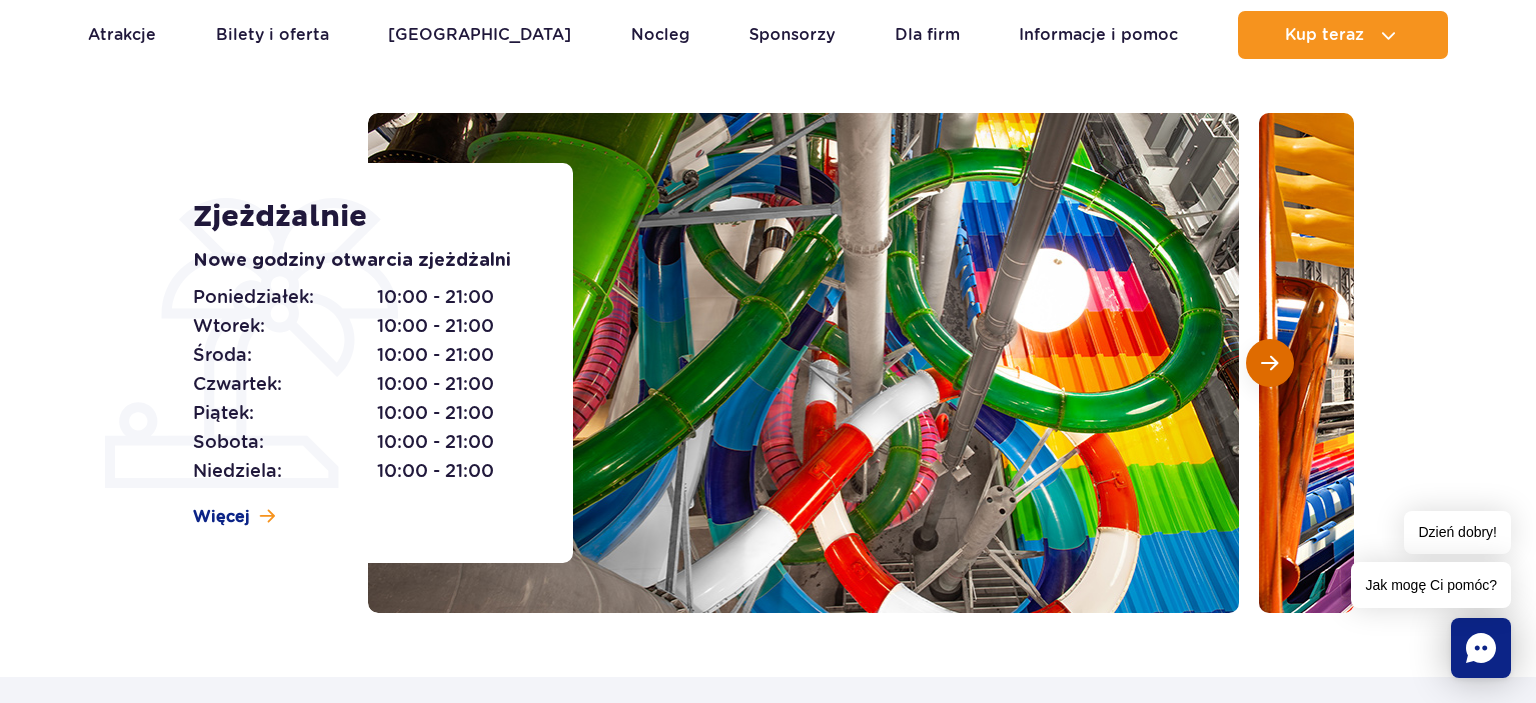 click at bounding box center (1270, 363) 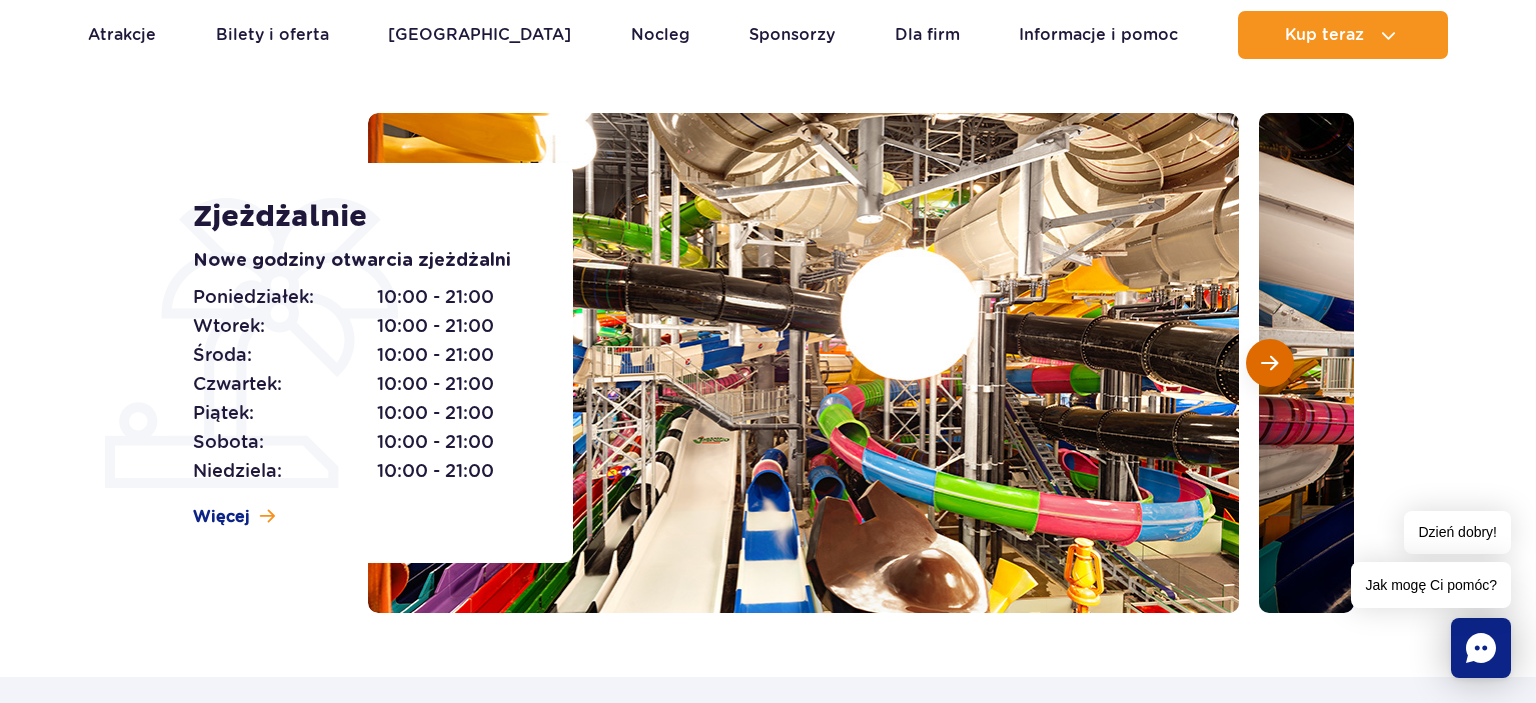 click at bounding box center [1270, 363] 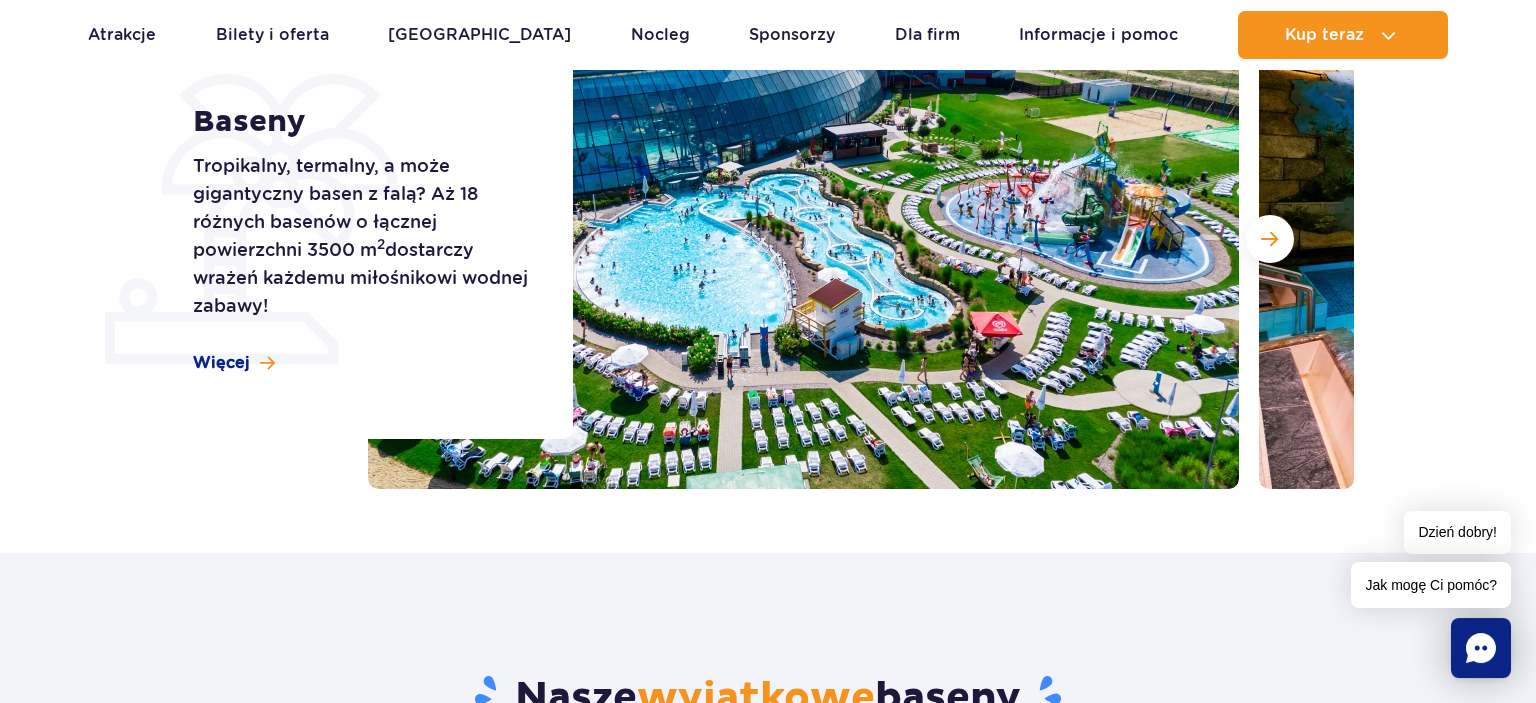 scroll, scrollTop: 211, scrollLeft: 0, axis: vertical 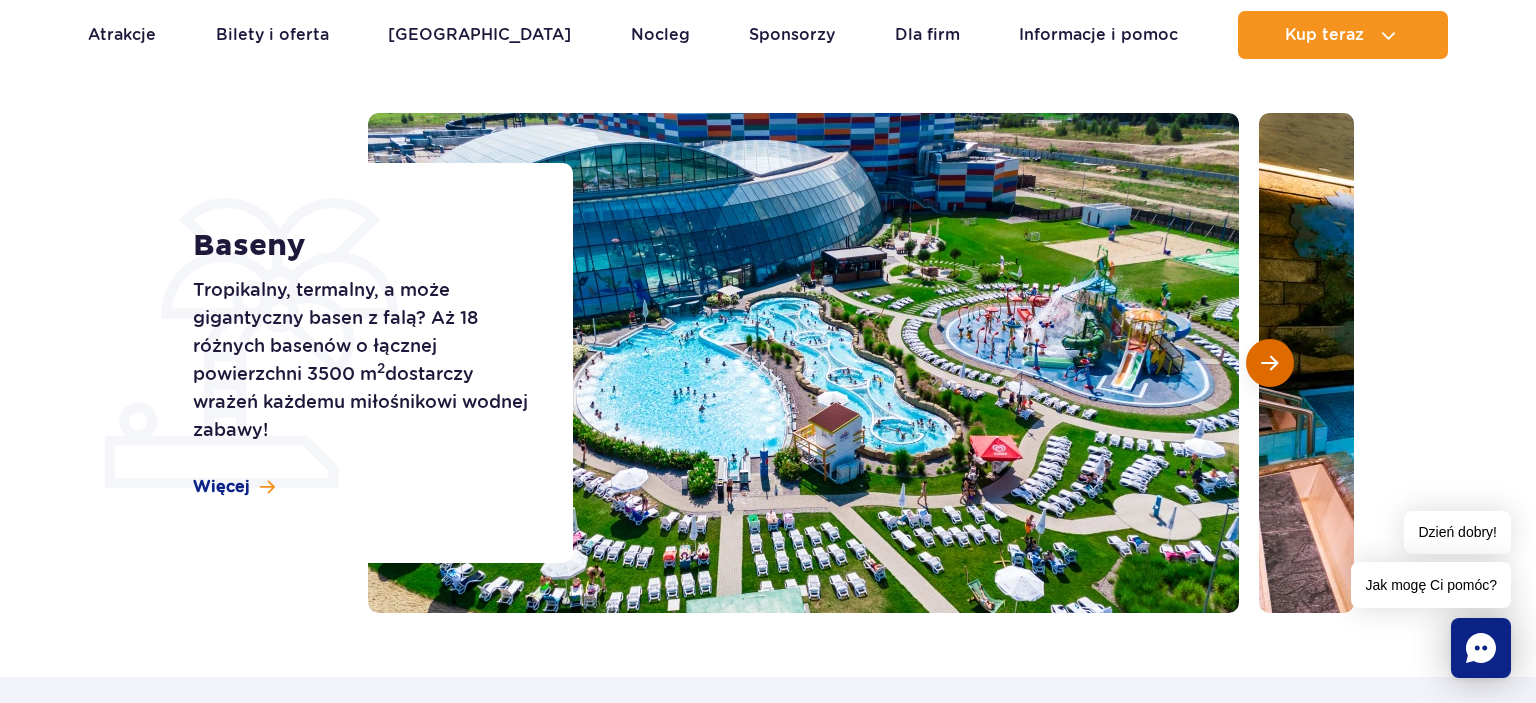 click at bounding box center [1269, 363] 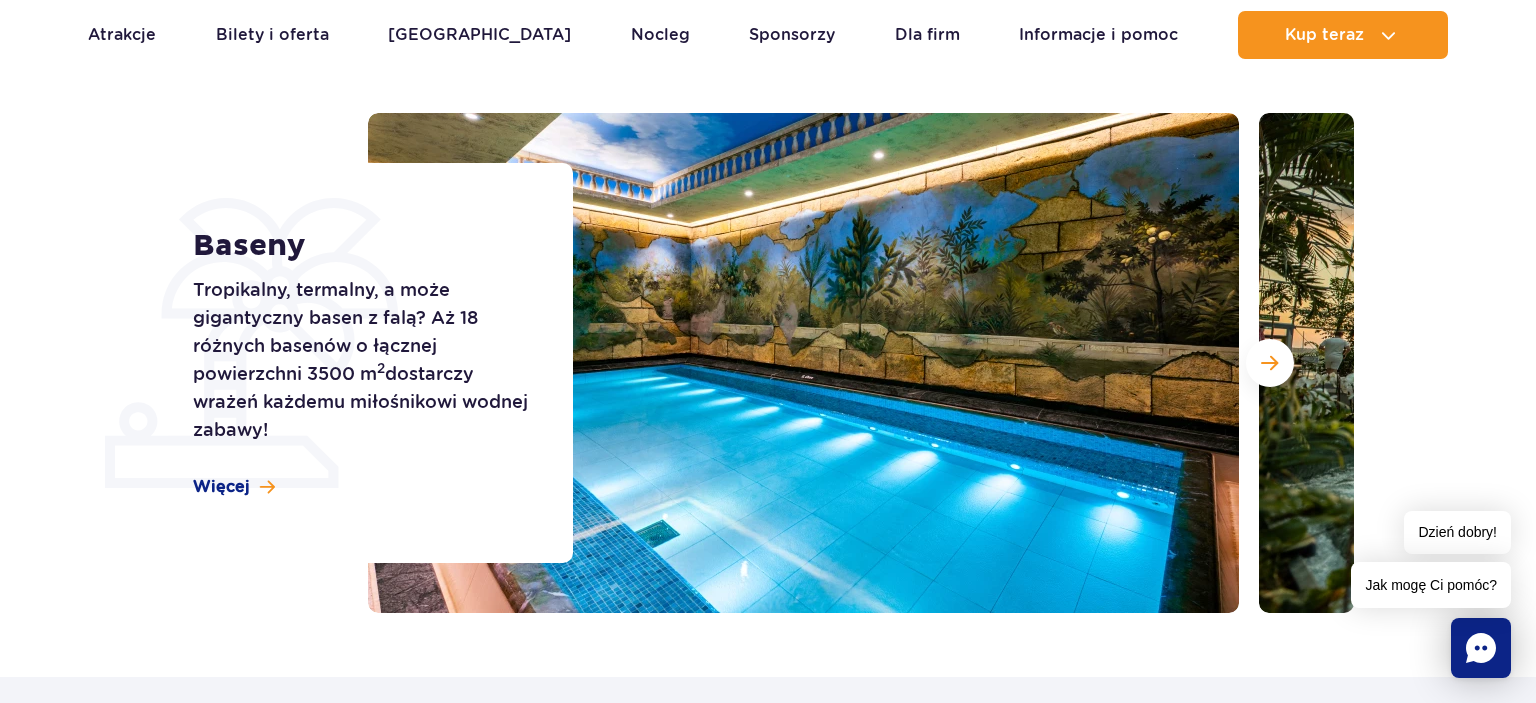 drag, startPoint x: 1274, startPoint y: 363, endPoint x: 1293, endPoint y: 391, distance: 33.83785 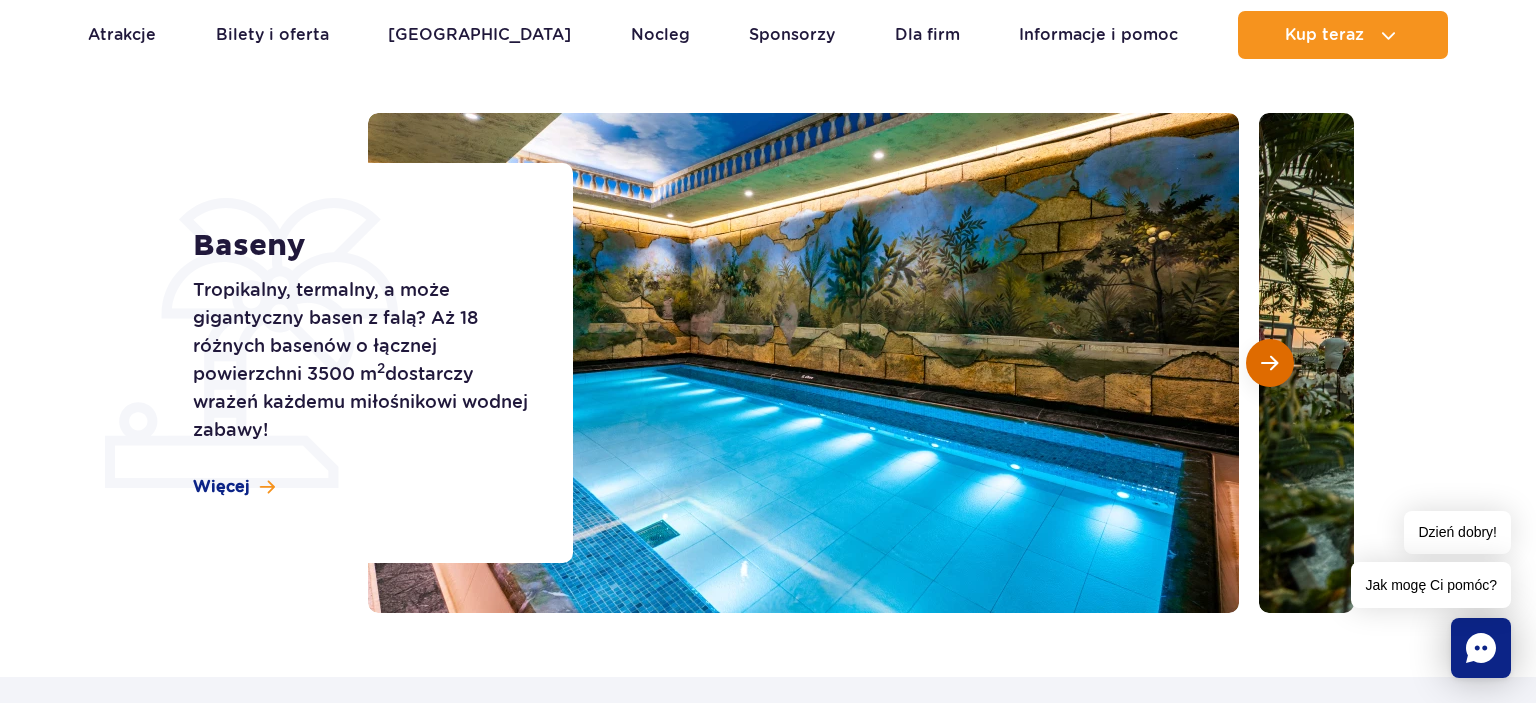 click at bounding box center (1270, 363) 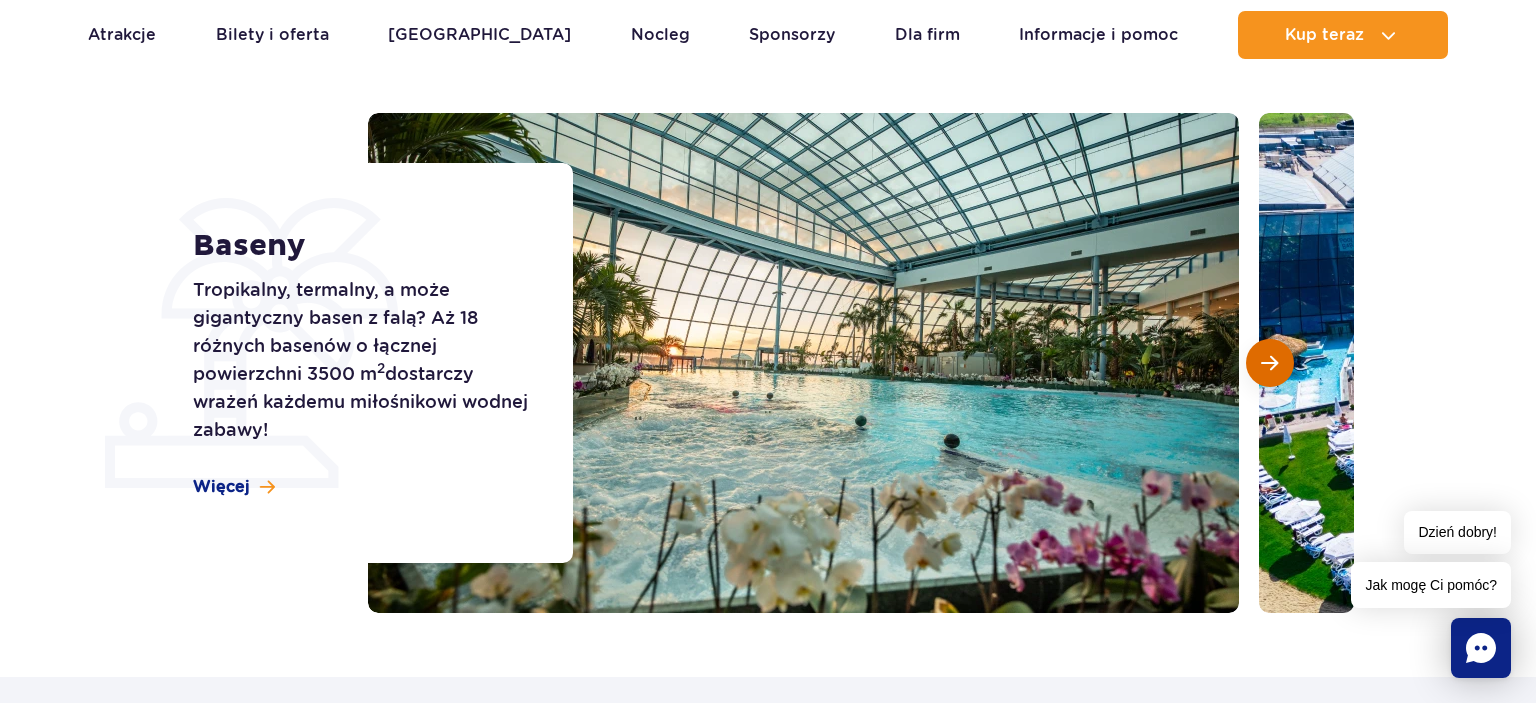 click at bounding box center (1270, 363) 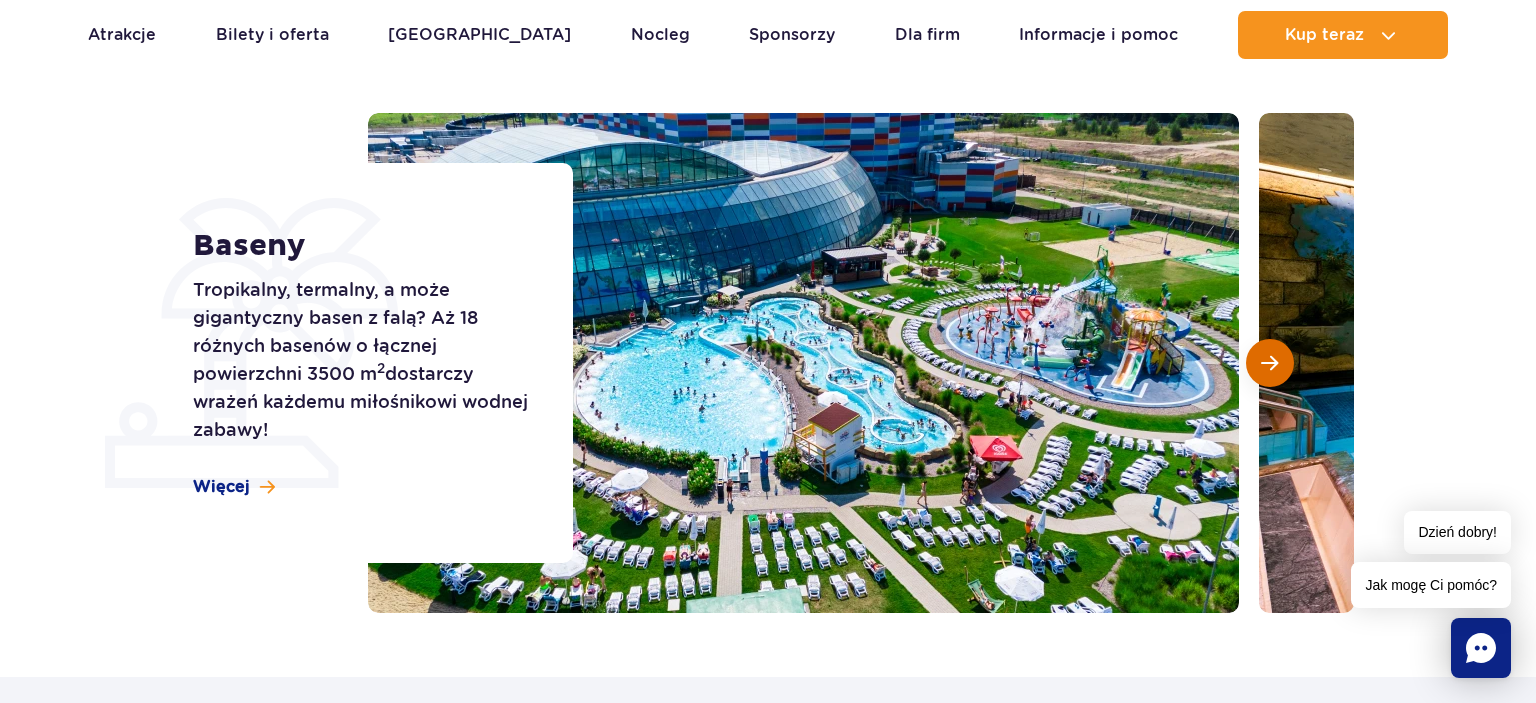 click at bounding box center (1270, 363) 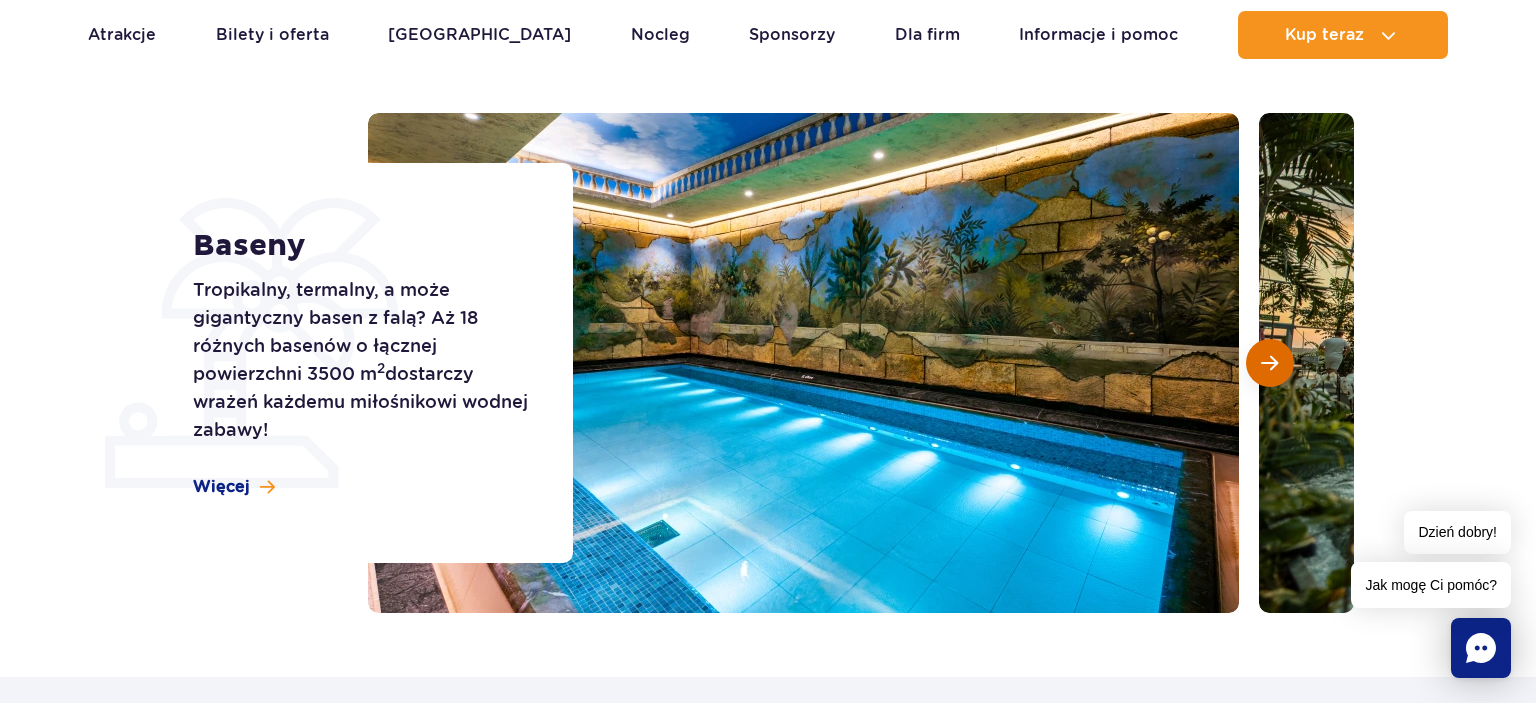 click at bounding box center (1270, 363) 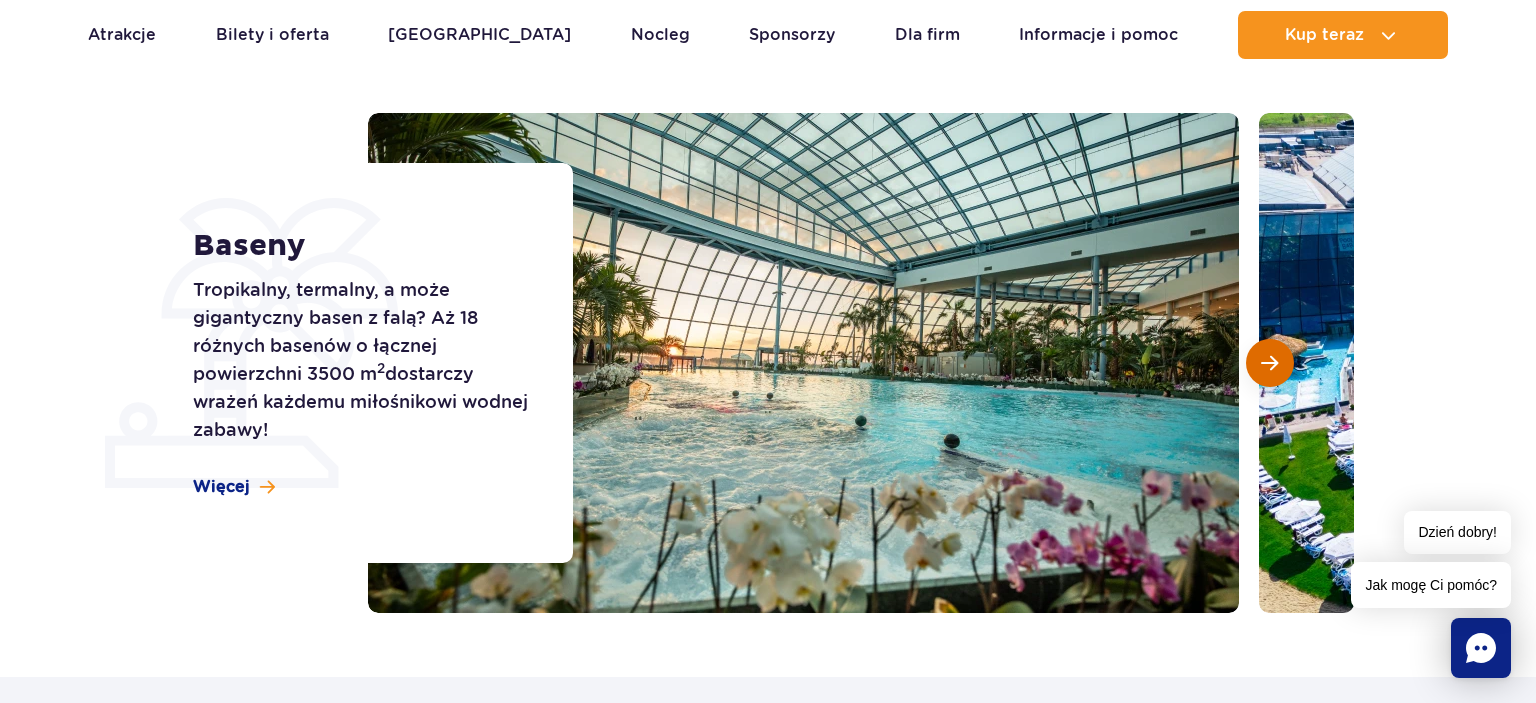click at bounding box center (1270, 363) 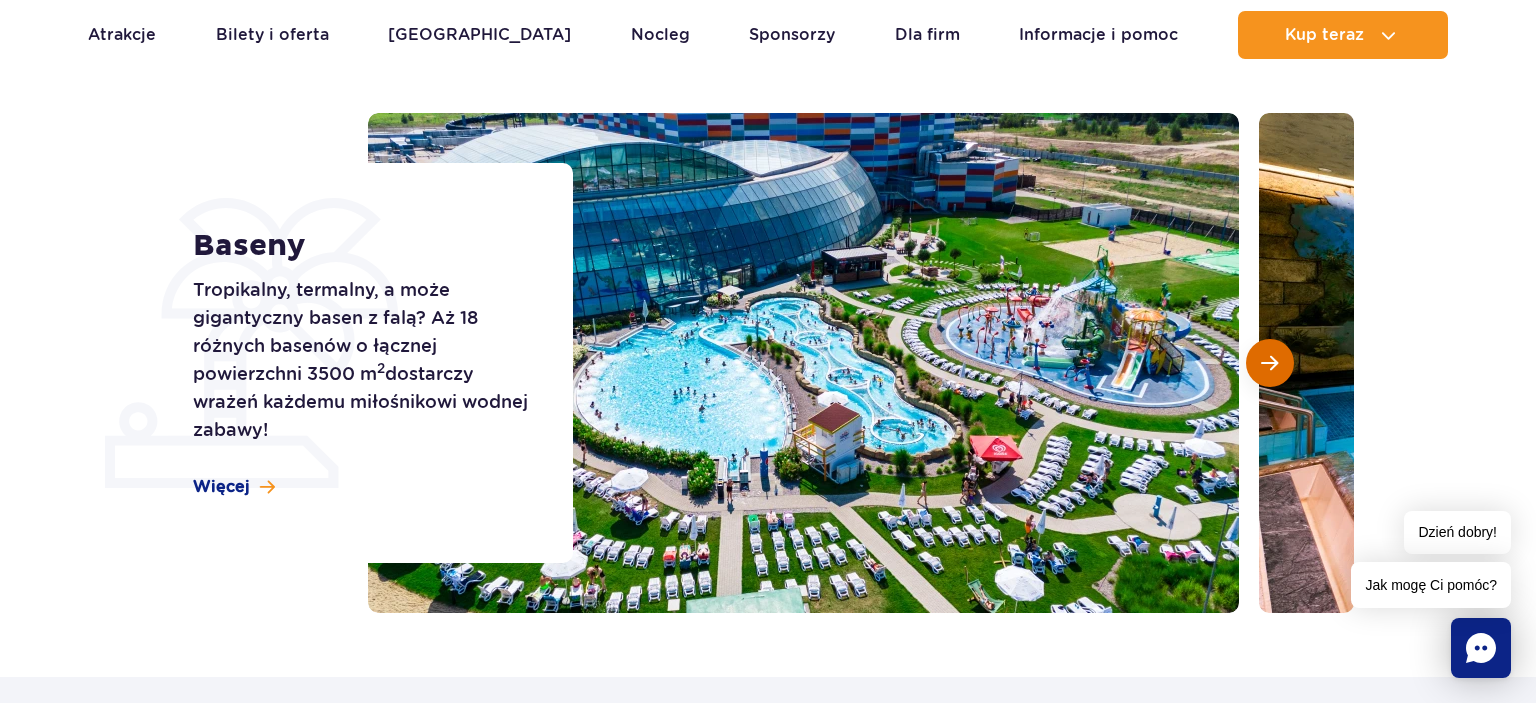 click at bounding box center (1270, 363) 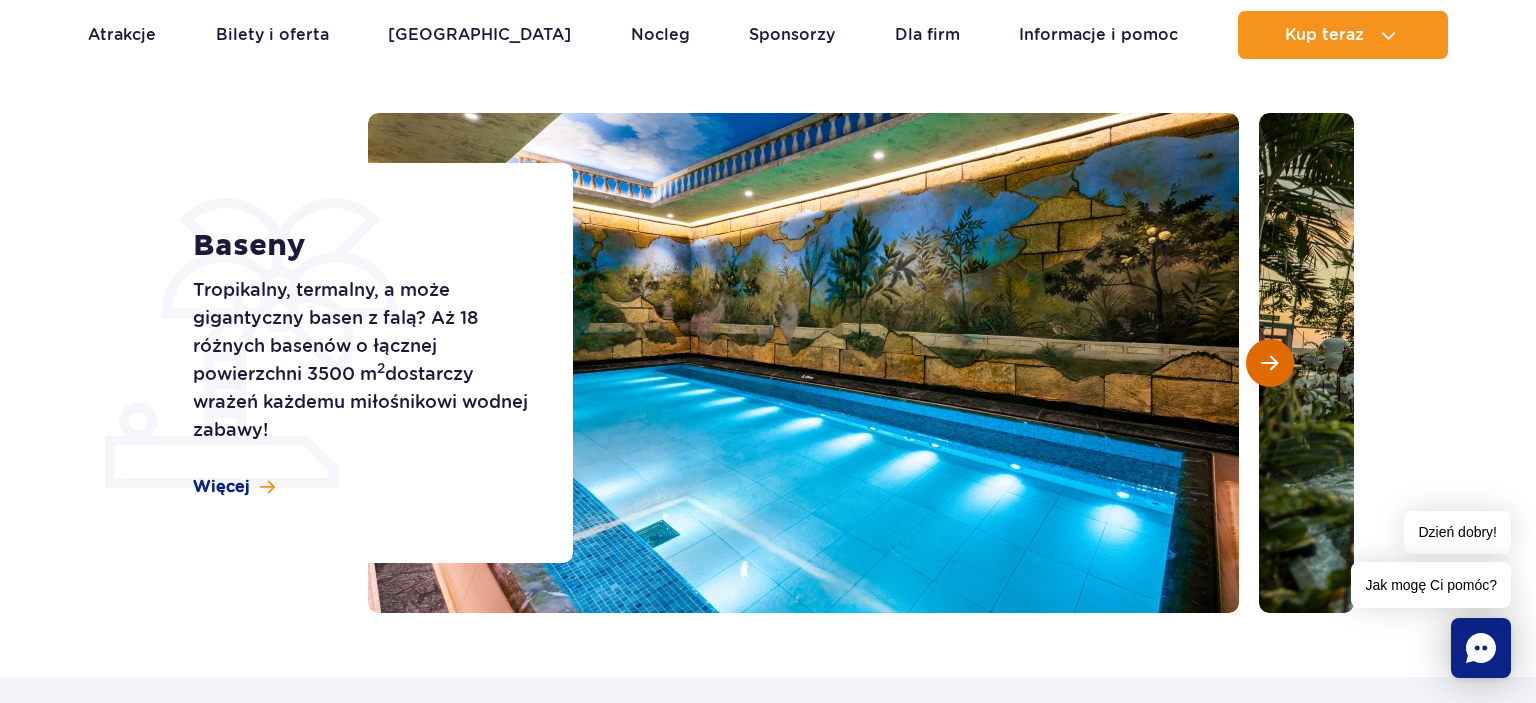 click at bounding box center (1270, 363) 